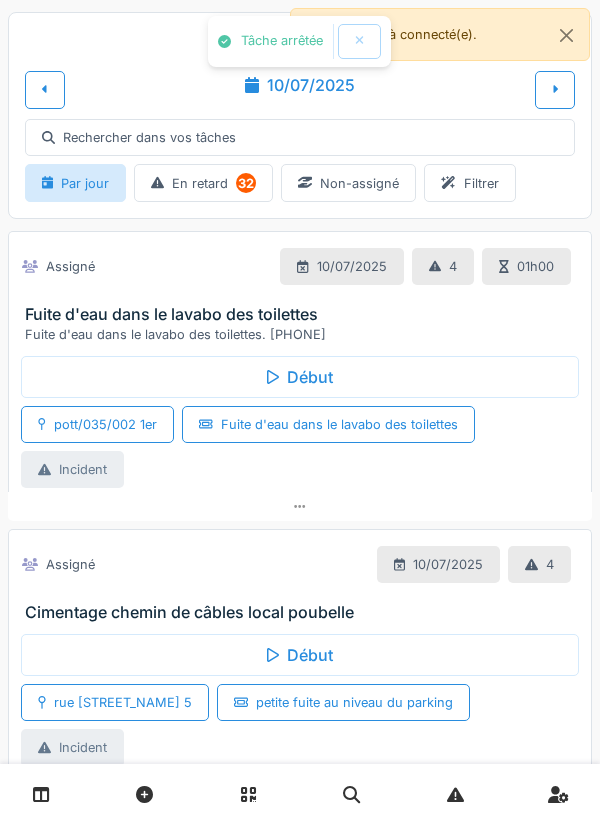scroll, scrollTop: 0, scrollLeft: 0, axis: both 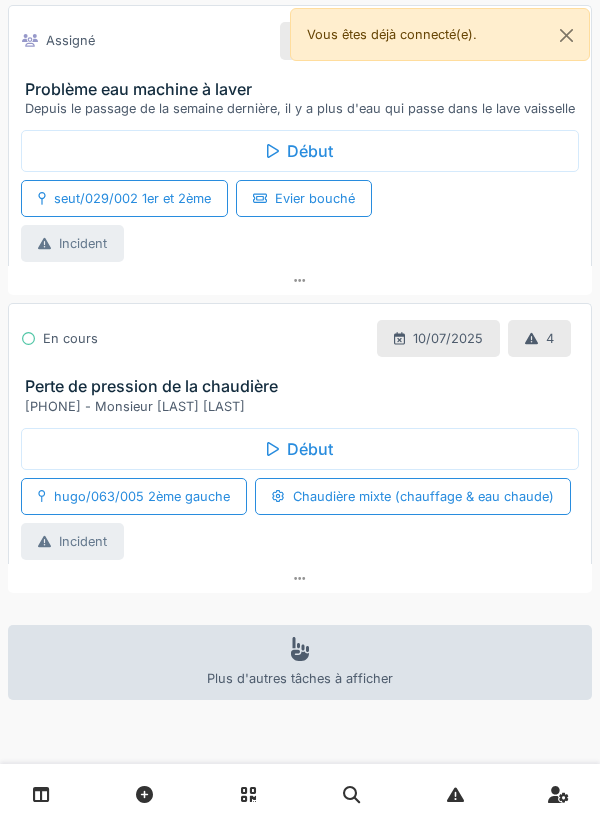 click at bounding box center [300, 578] 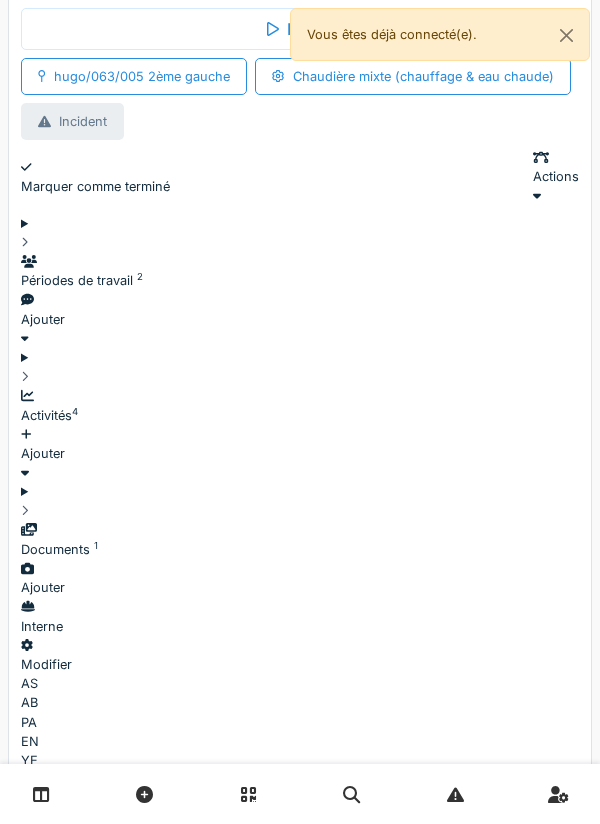 scroll, scrollTop: 1253, scrollLeft: 0, axis: vertical 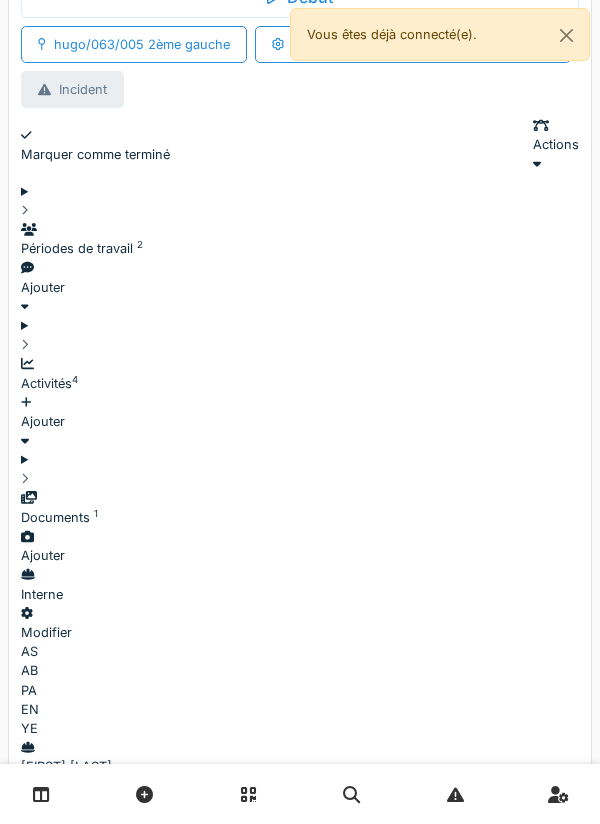 click at bounding box center [111, 880] 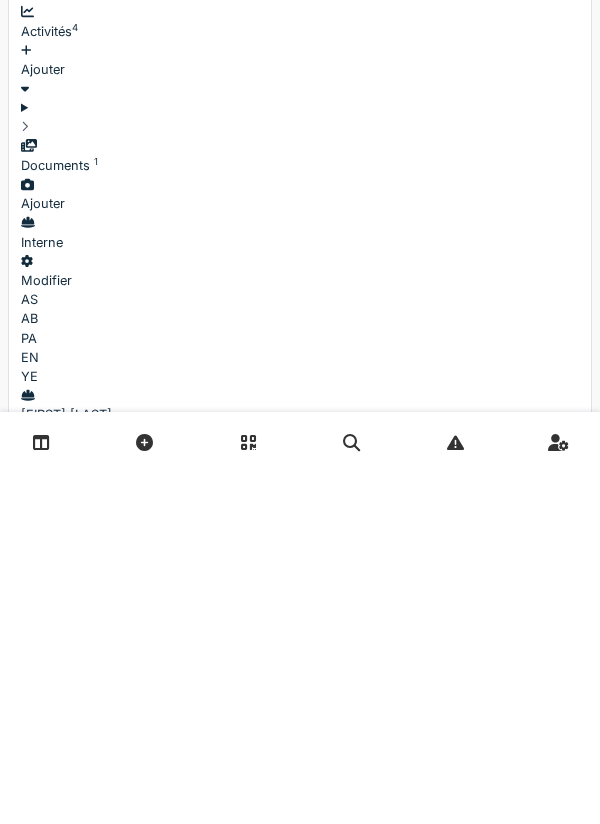 scroll, scrollTop: 72, scrollLeft: 0, axis: vertical 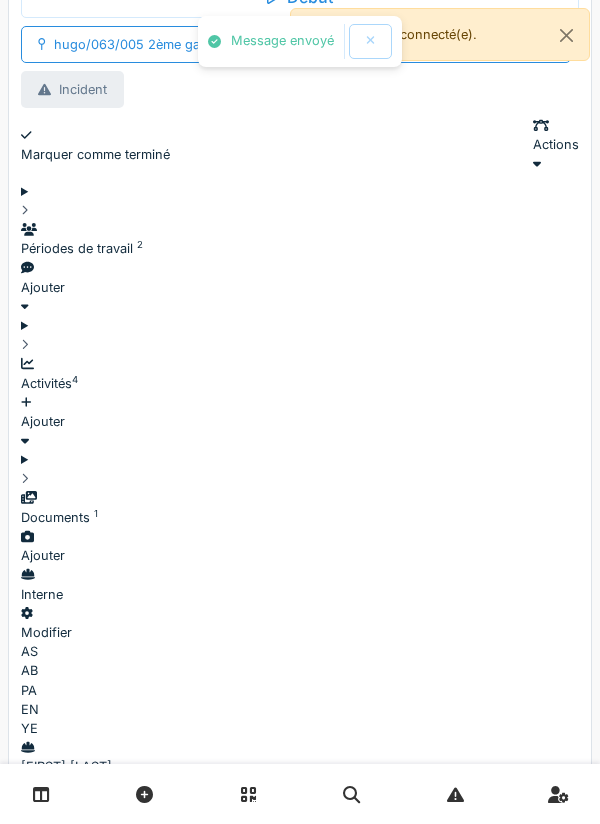click on "Pour la chaudière tout est ok il avait un bar de pression ce qui est suffisant pour la faire fonctionner je l'ai quand même rajuster à un point 1,5 pour moi il n'y a pas de souci avec la chaudière car tout fonctionne" at bounding box center (300, 901) 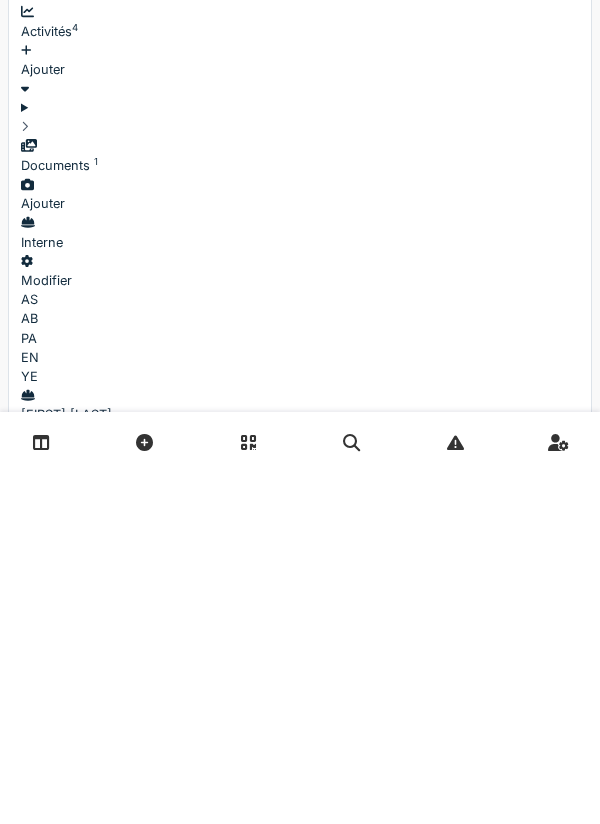scroll, scrollTop: 1332, scrollLeft: 0, axis: vertical 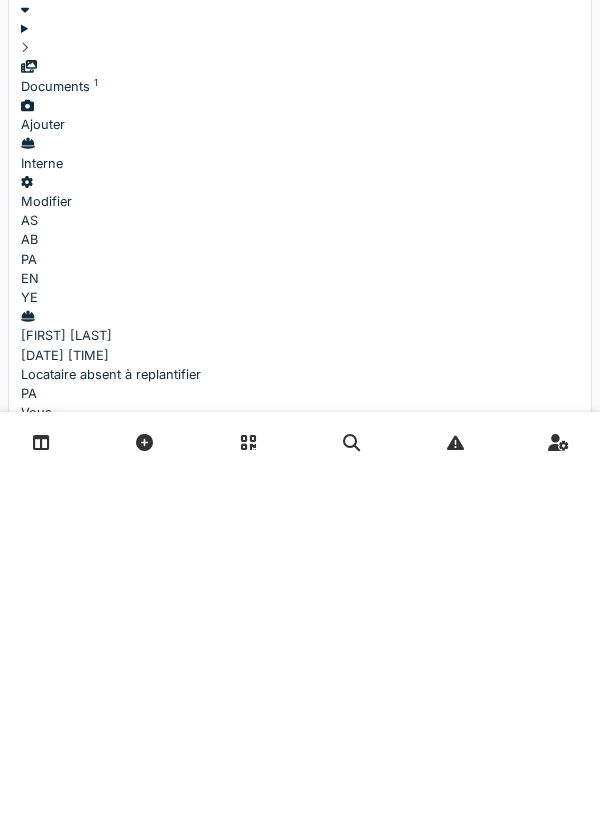 type on "**********" 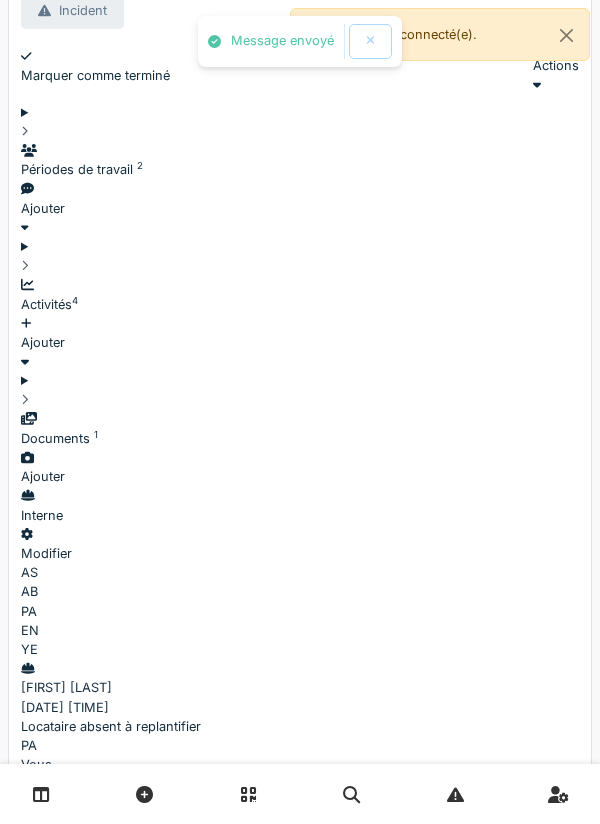 click on "Installation d'un mousseur dans le robinet du lavabo toilettes qui n'en avait pas" at bounding box center (300, 918) 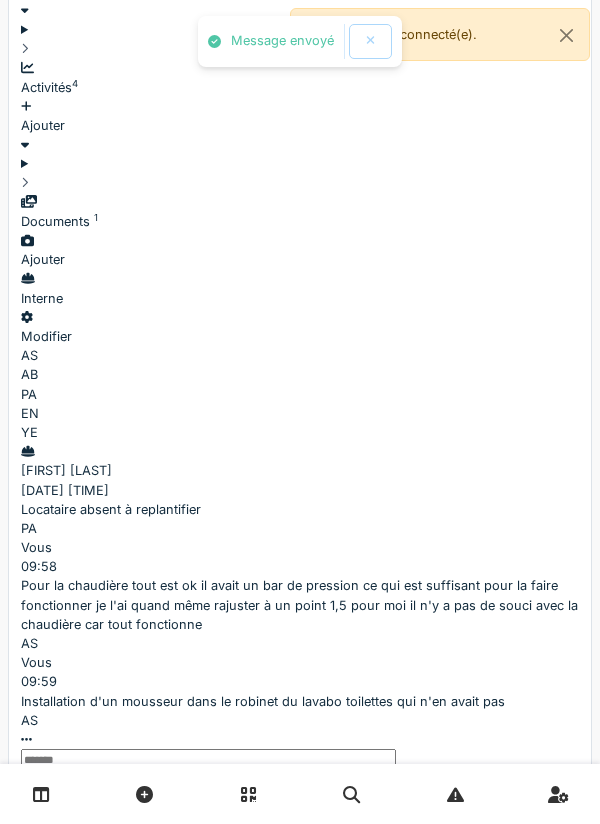 click at bounding box center [300, 836] 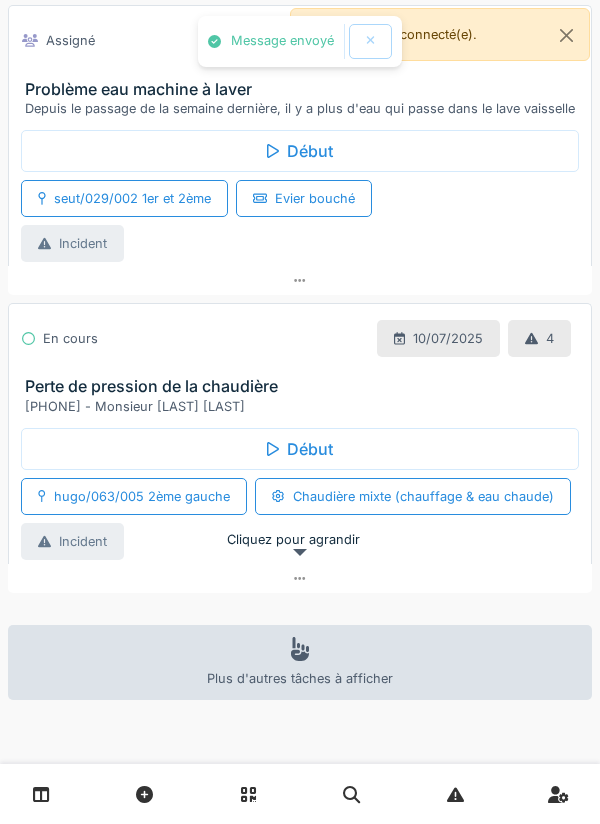 scroll, scrollTop: 807, scrollLeft: 0, axis: vertical 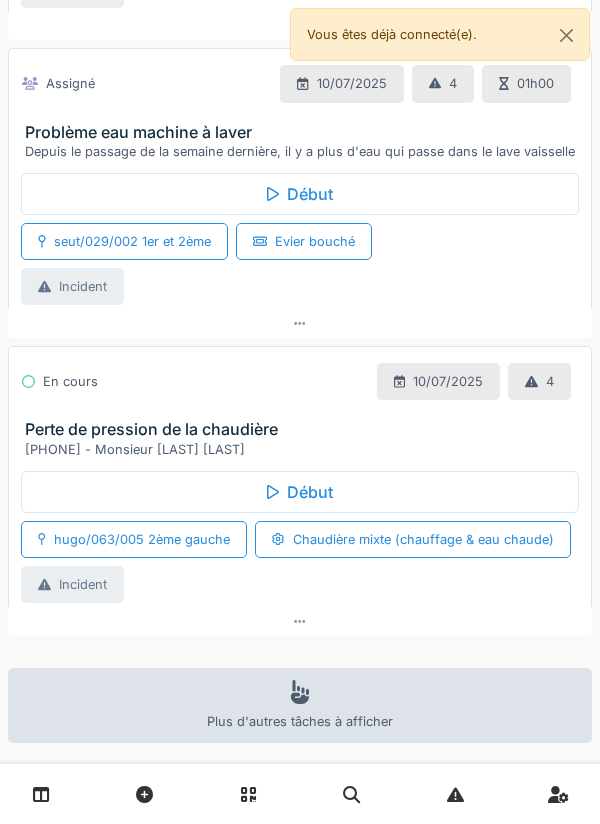 click at bounding box center (300, 621) 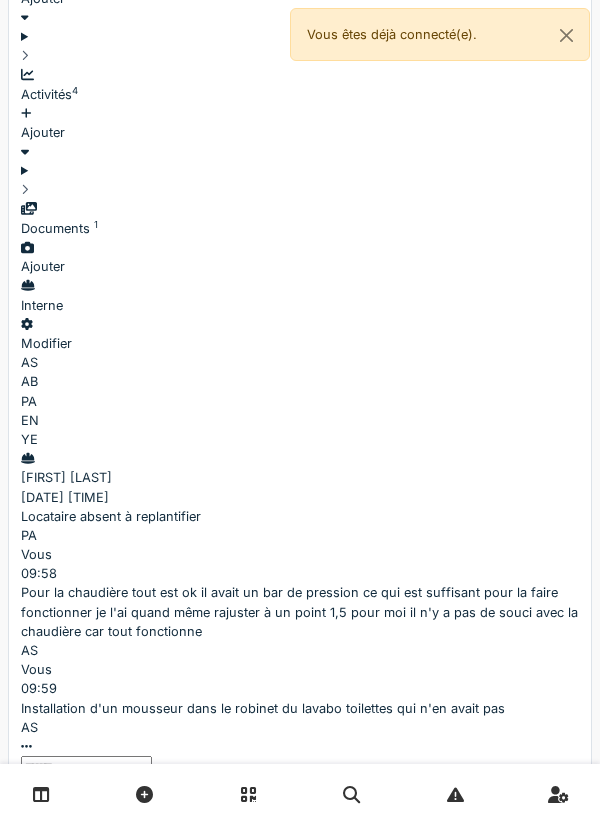 scroll, scrollTop: 1562, scrollLeft: 0, axis: vertical 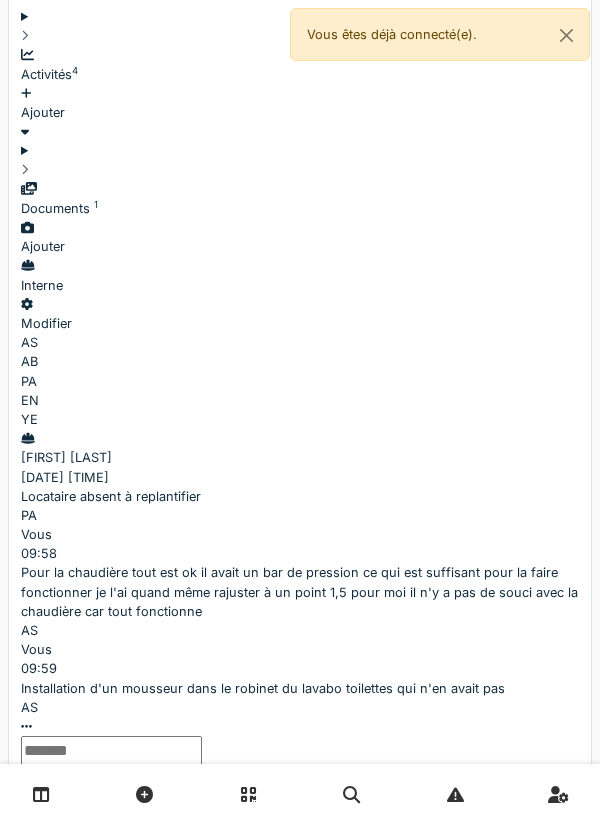 click at bounding box center [111, 763] 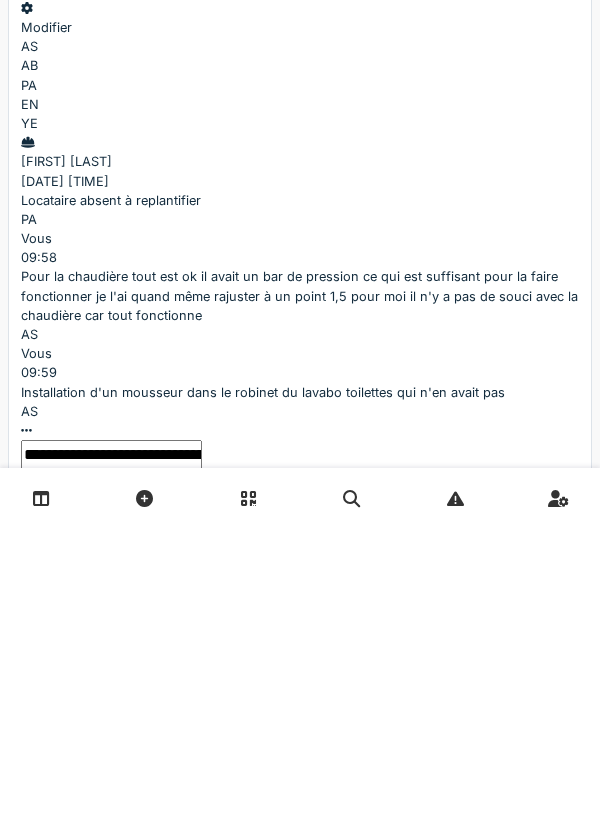 type on "**********" 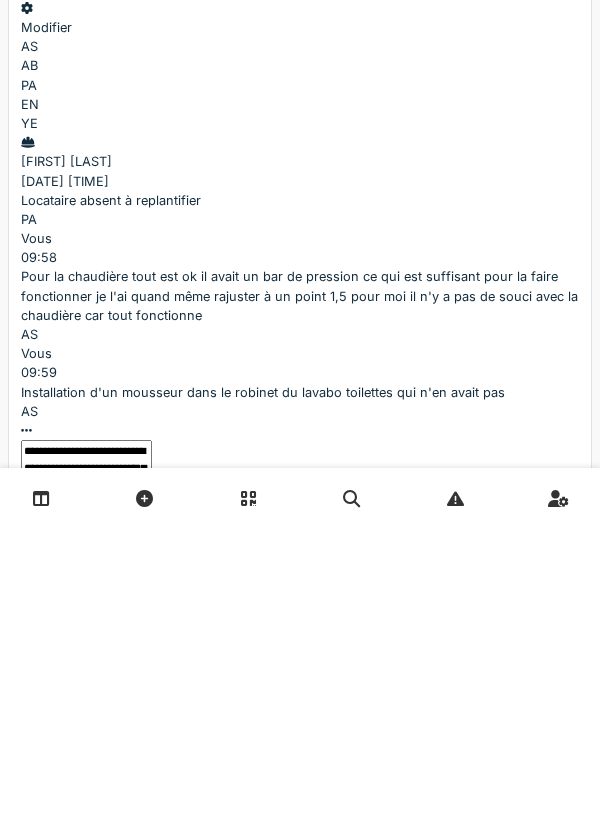 click at bounding box center [300, 789] 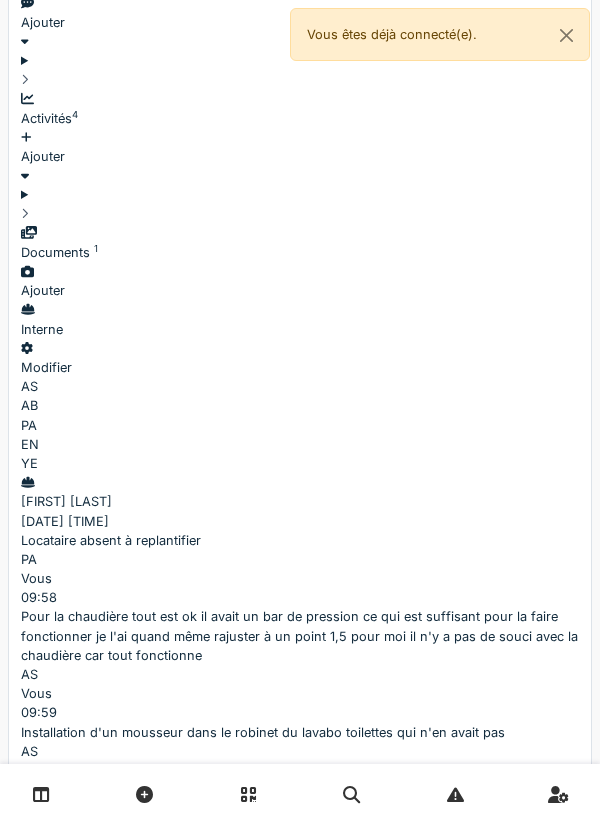scroll, scrollTop: 1652, scrollLeft: 0, axis: vertical 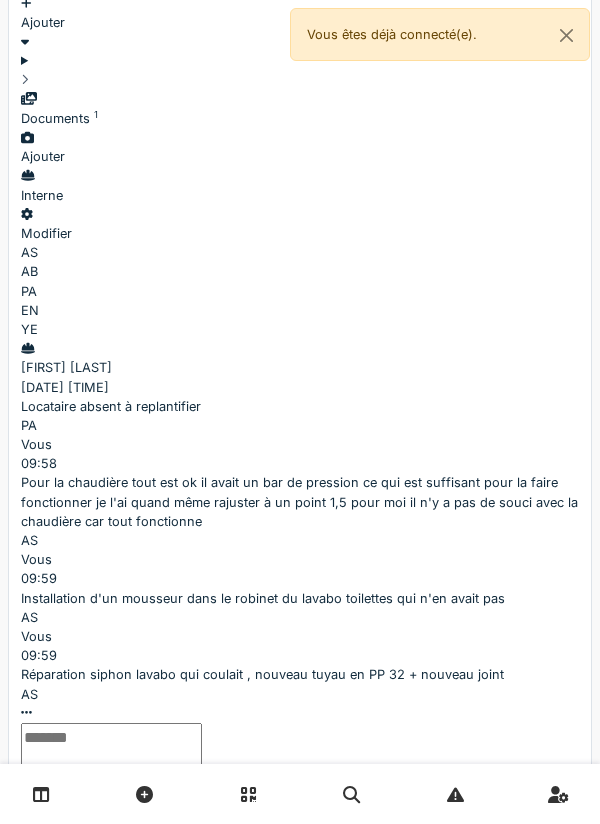 click at bounding box center [111, 750] 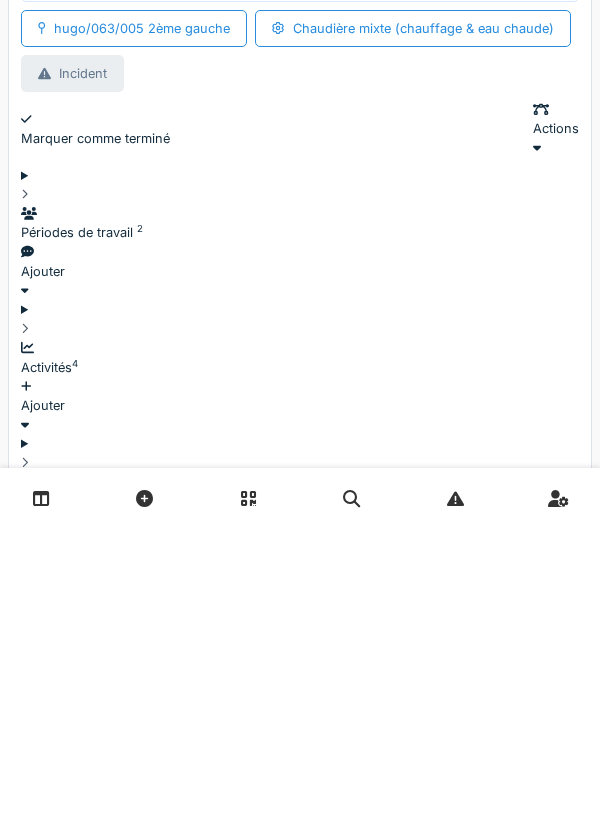scroll, scrollTop: 975, scrollLeft: 0, axis: vertical 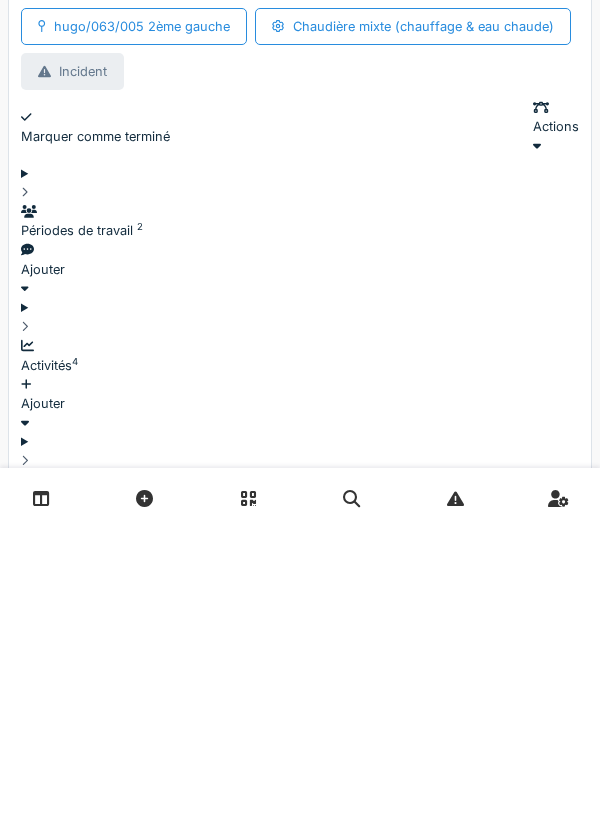 click on "Ajouter" at bounding box center (300, 700) 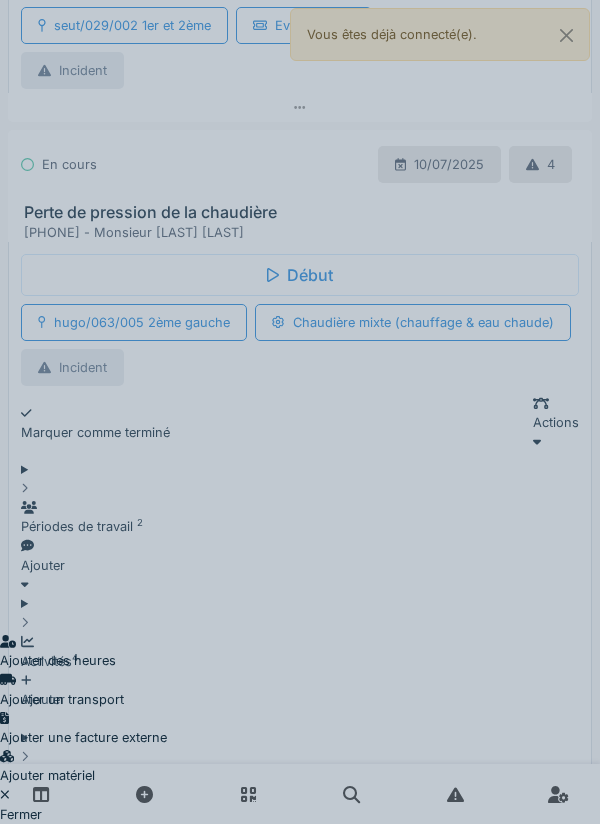 click on "Ajouter matériel" at bounding box center [83, 766] 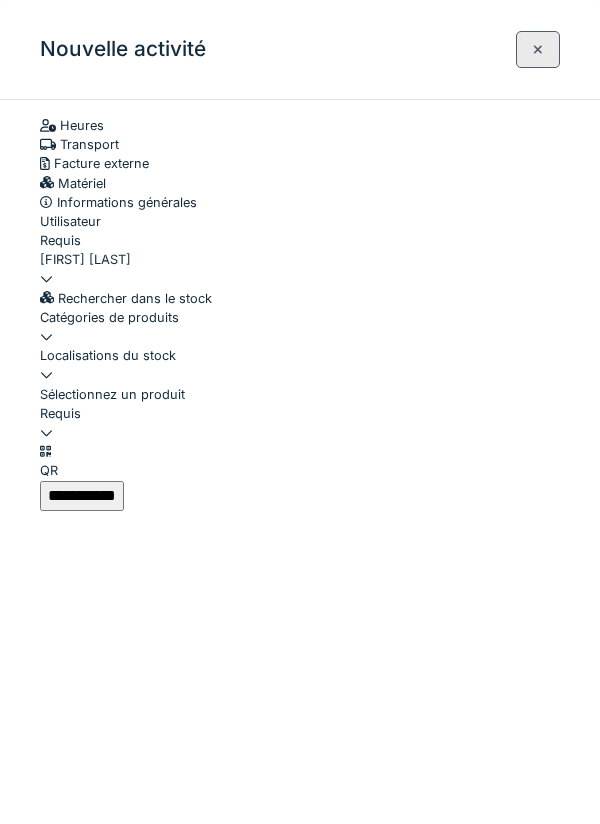 click at bounding box center [300, 365] 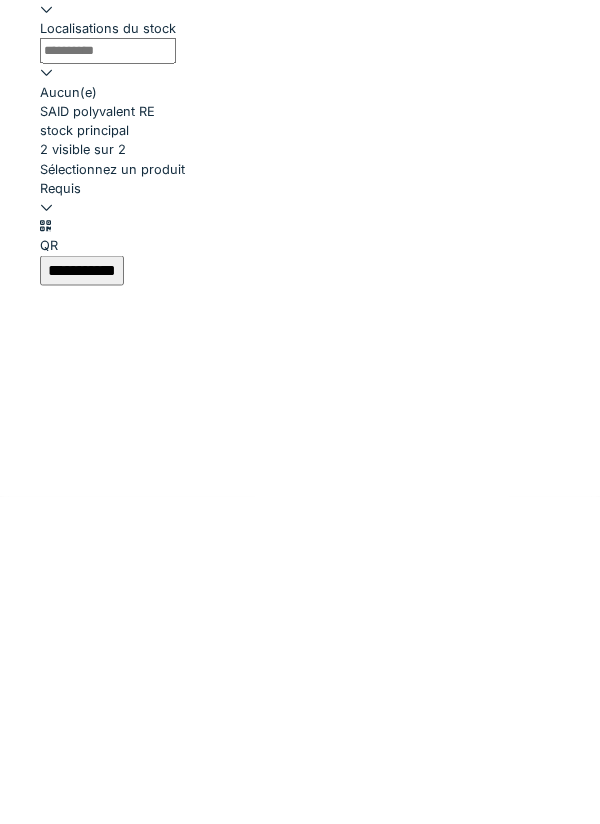 click on "SAID polyvalent RE" at bounding box center (300, 438) 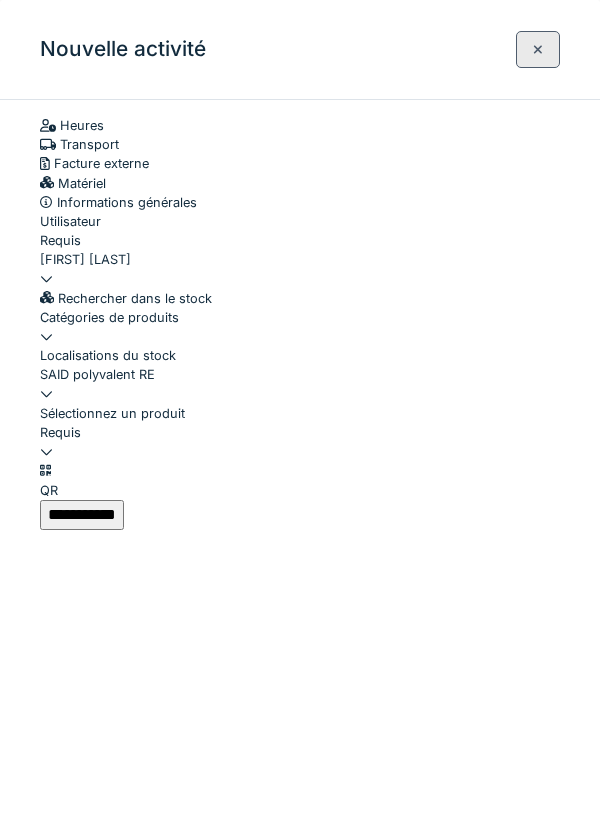 click at bounding box center [300, 442] 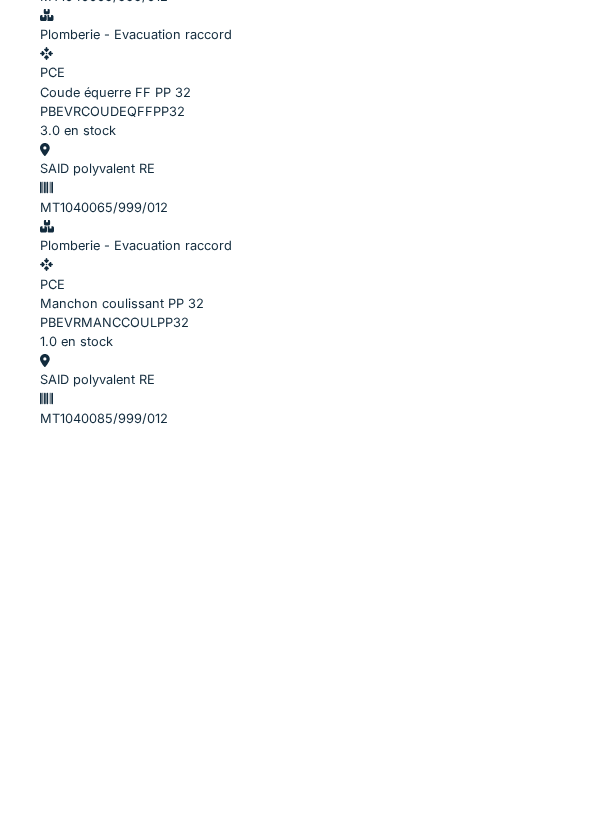 scroll, scrollTop: 324, scrollLeft: 0, axis: vertical 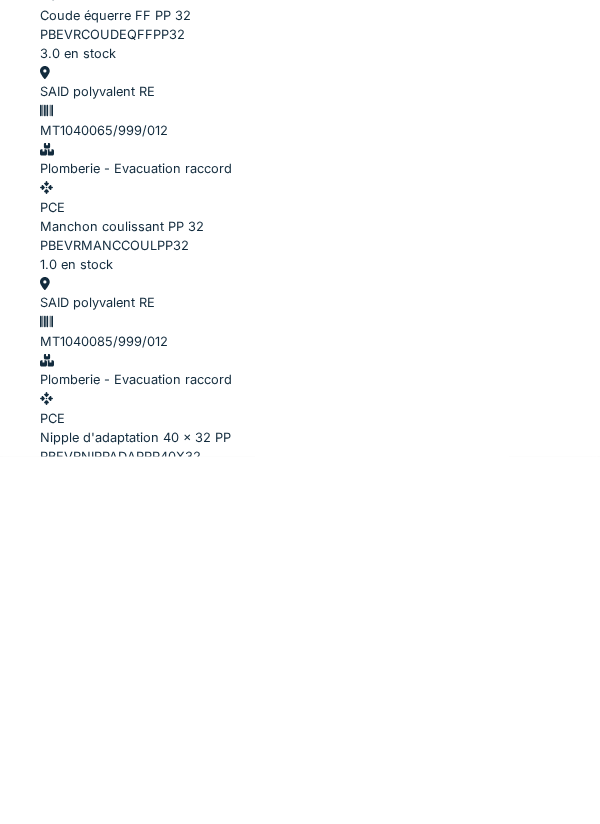 type on "*" 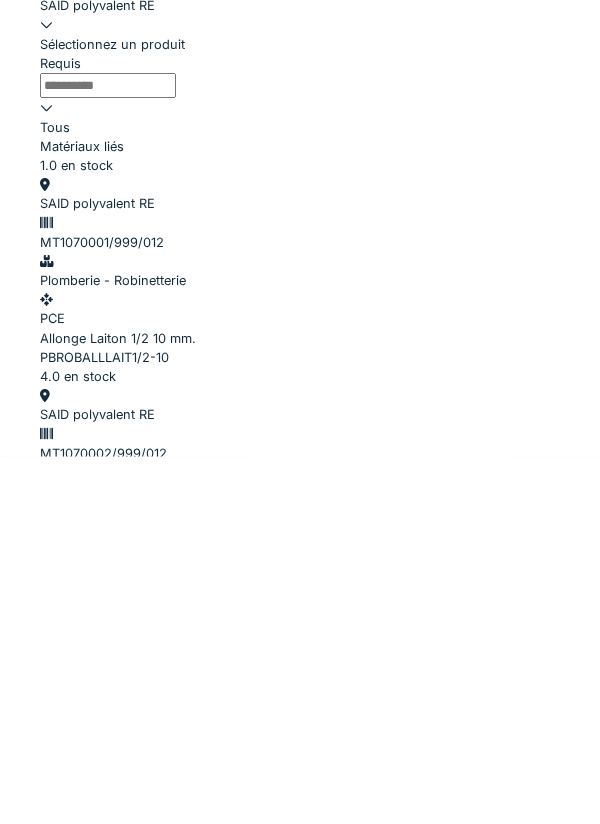 type on "*" 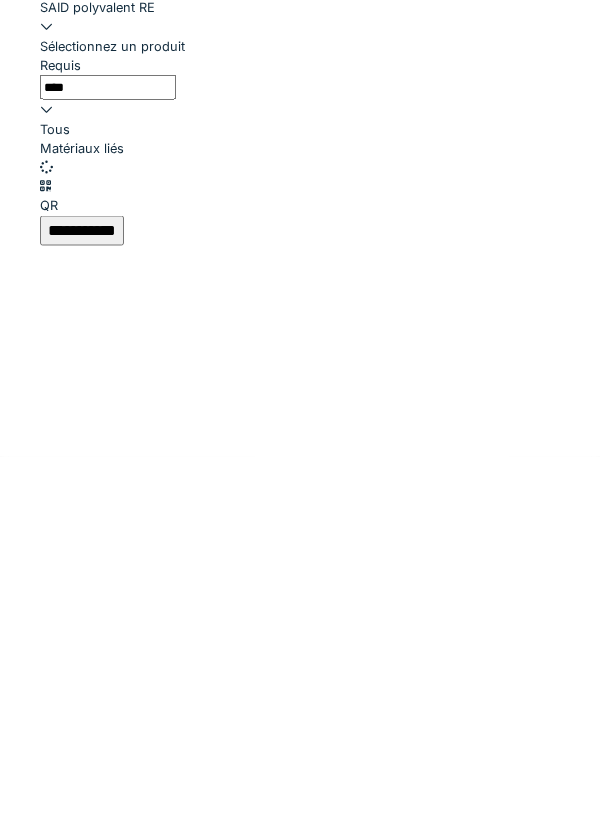 type on "*****" 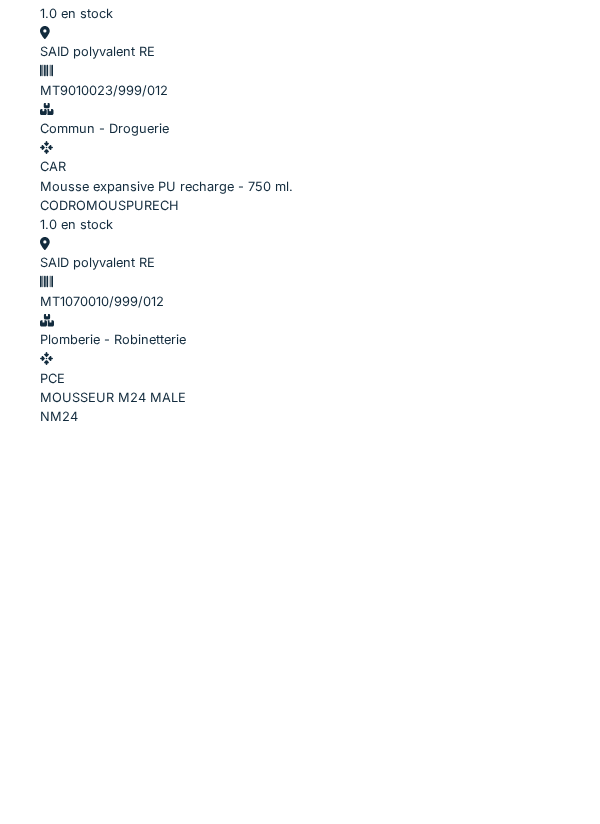 scroll, scrollTop: 122, scrollLeft: 0, axis: vertical 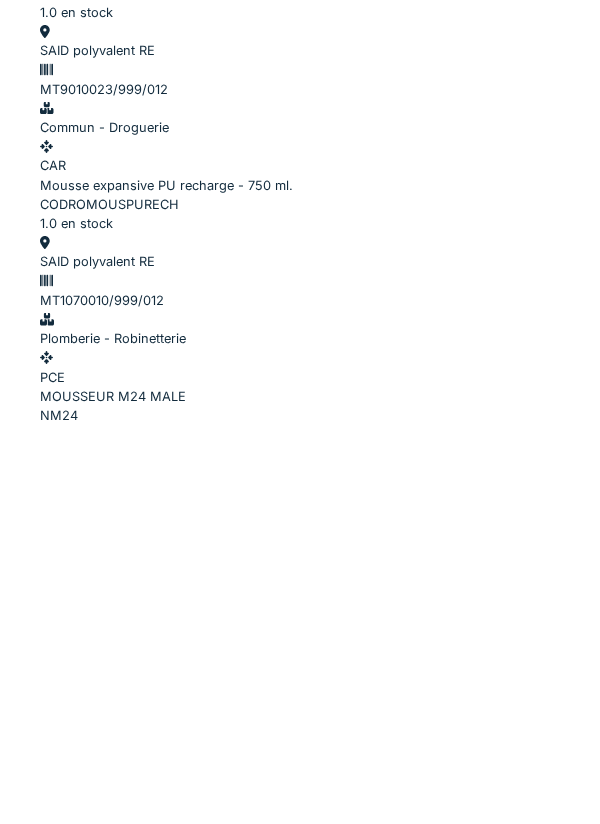 click on "MOUSSEUR M24 MALE" at bounding box center [300, 796] 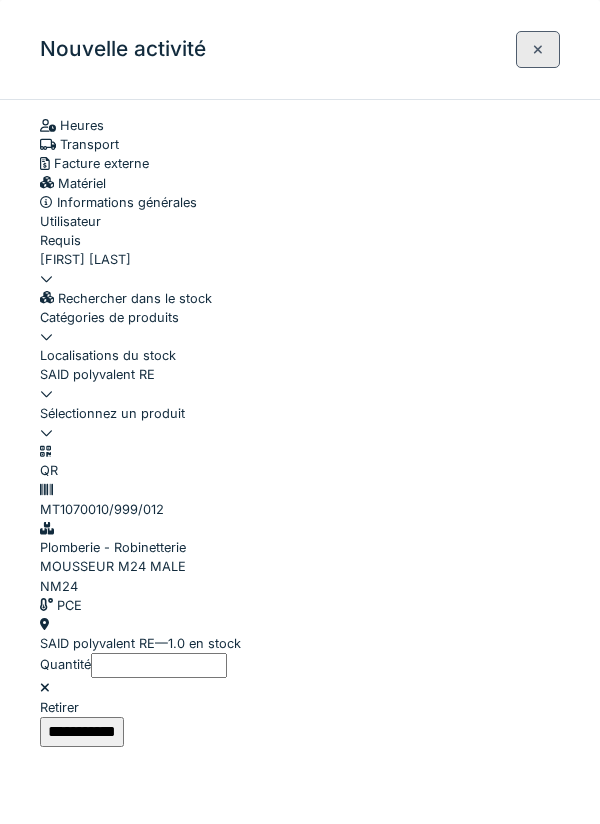click at bounding box center (300, 423) 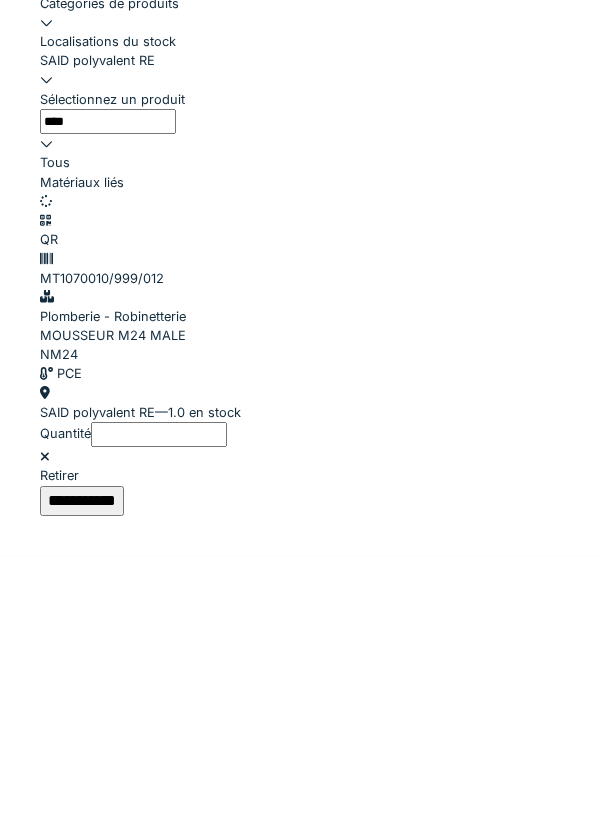 type on "*****" 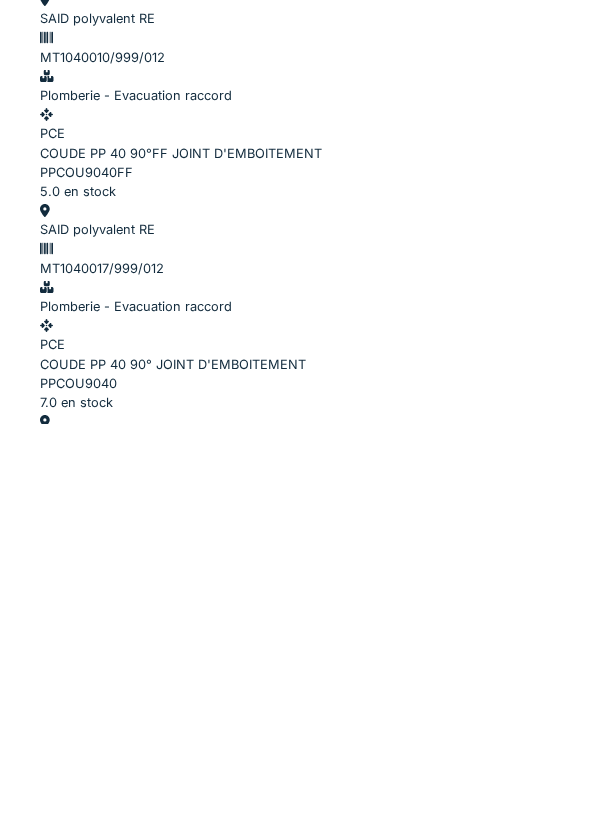 scroll, scrollTop: 629, scrollLeft: 0, axis: vertical 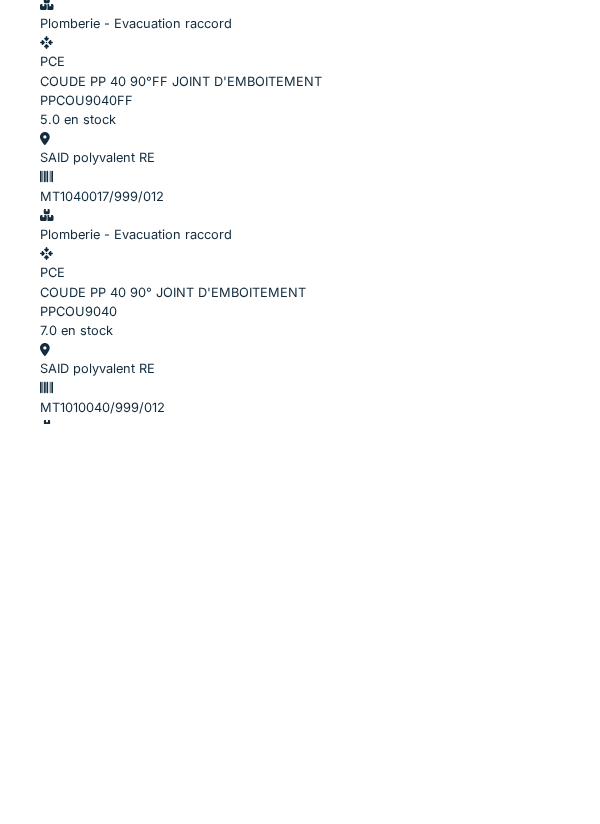 click on "MT1010046/999/012" at bounding box center [300, 1220] 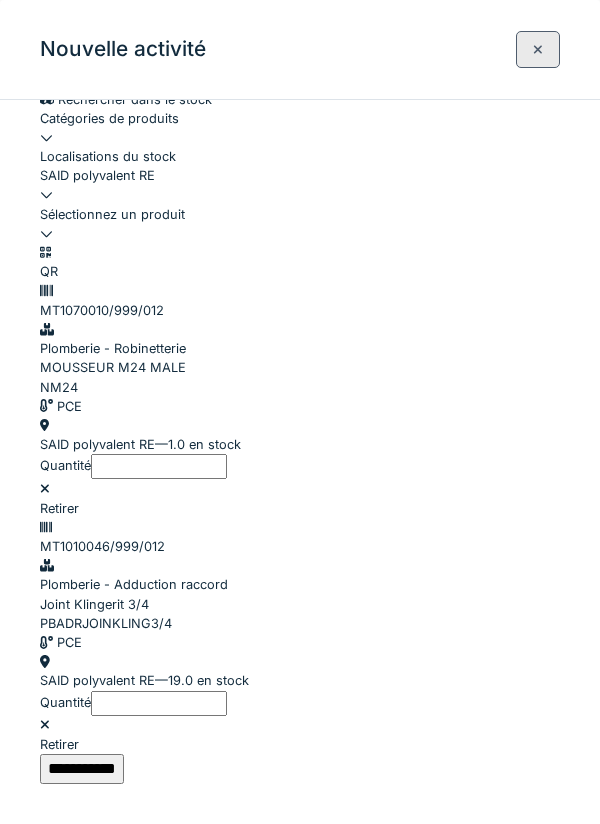 scroll, scrollTop: 466, scrollLeft: 0, axis: vertical 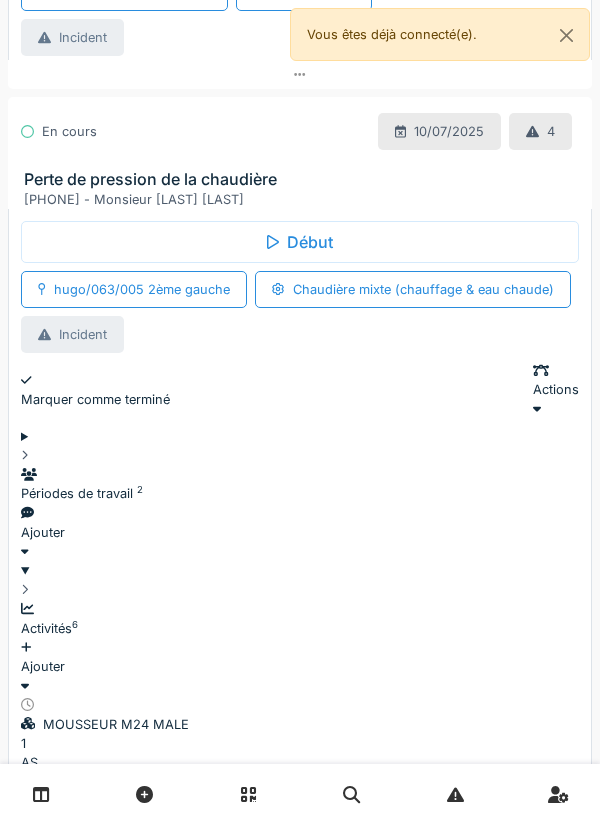 click on "Marquer comme terminé" at bounding box center (95, 390) 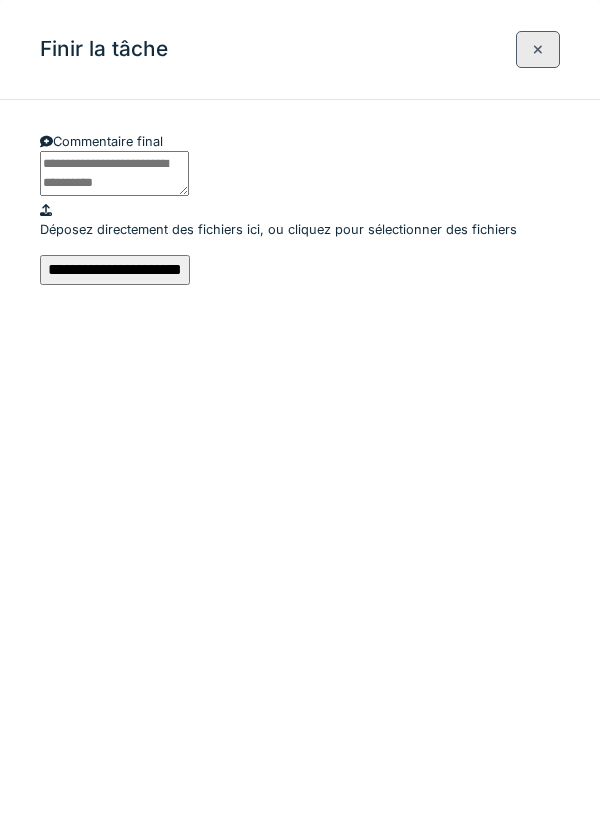 click on "**********" at bounding box center [115, 270] 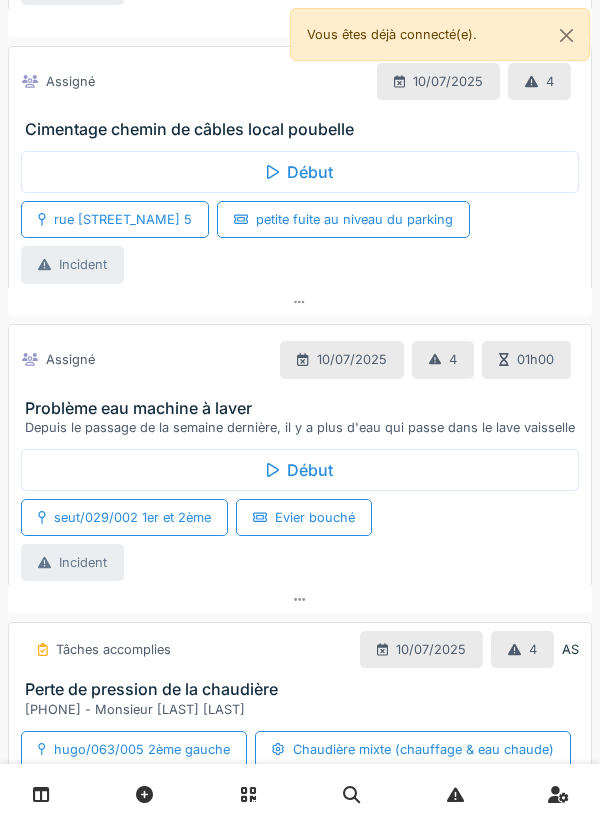 scroll, scrollTop: 477, scrollLeft: 0, axis: vertical 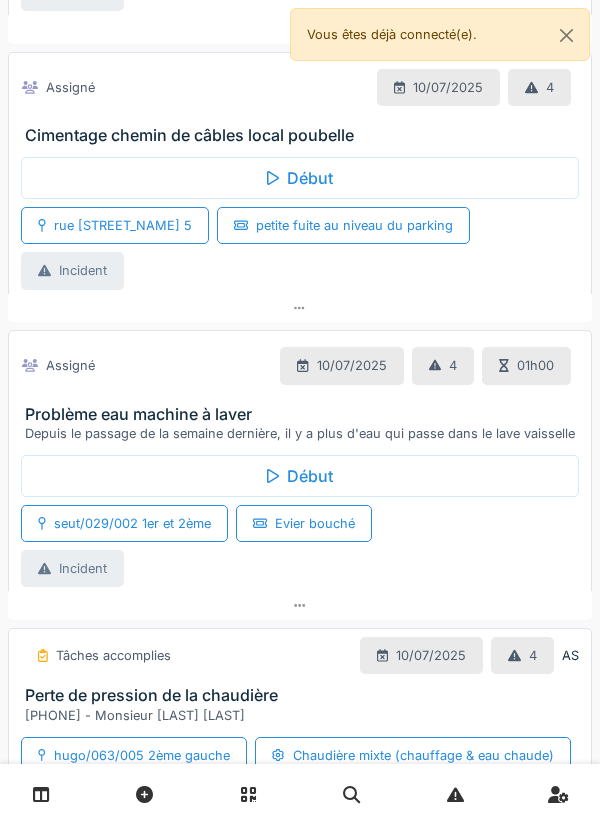 click at bounding box center [300, 605] 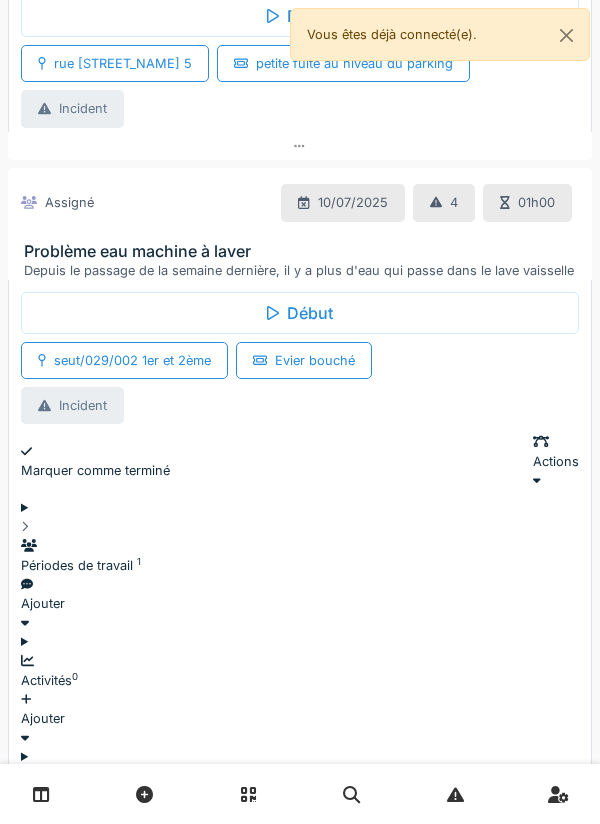 scroll, scrollTop: 730, scrollLeft: 0, axis: vertical 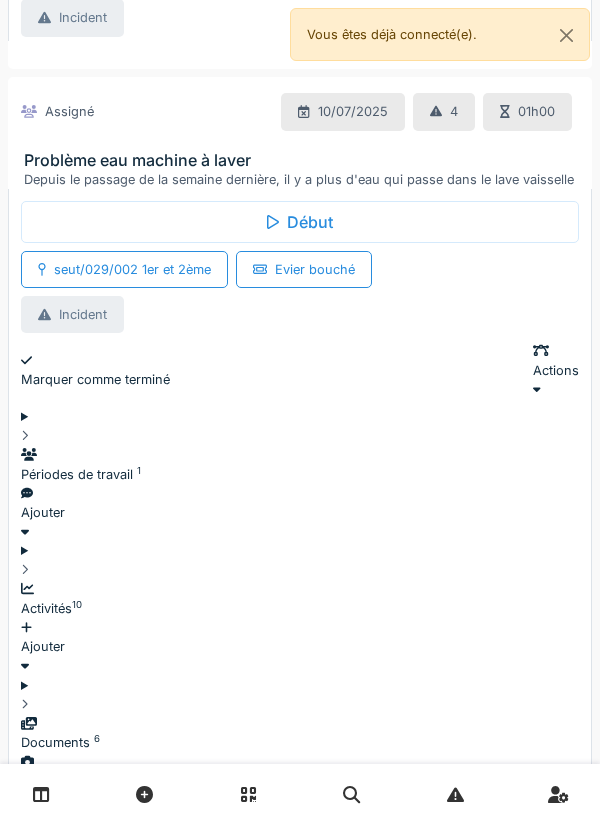 click on "Périodes de travail   1 Ajouter" at bounding box center (300, 483) 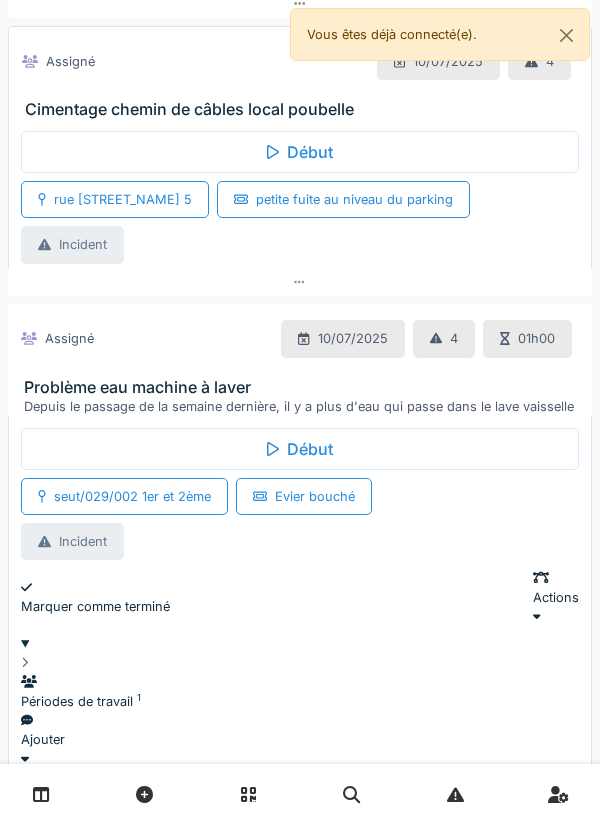scroll, scrollTop: 0, scrollLeft: 0, axis: both 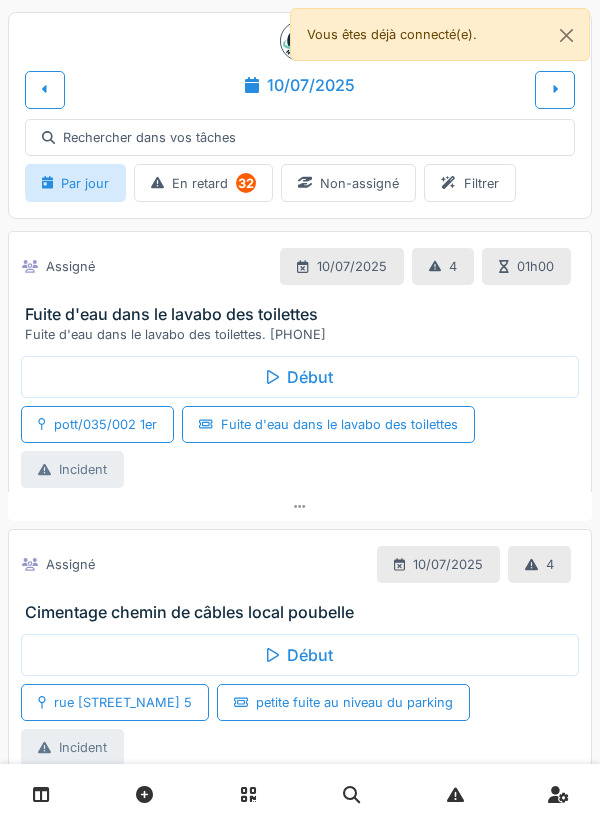 click on "Fuite d'eau dans le lavabo des toilettes" at bounding box center (304, 314) 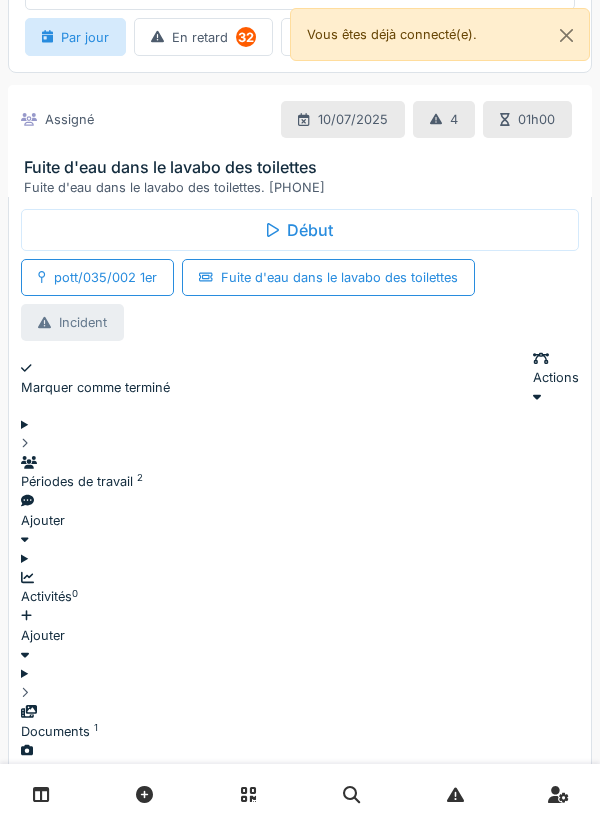 scroll, scrollTop: 151, scrollLeft: 0, axis: vertical 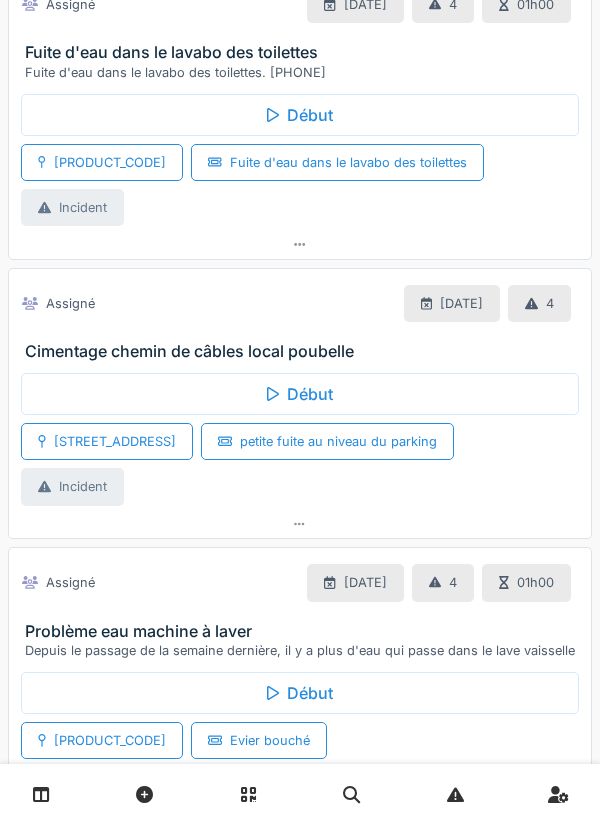 click on "Cimentage chemin de câbles local poubelle" at bounding box center (304, 351) 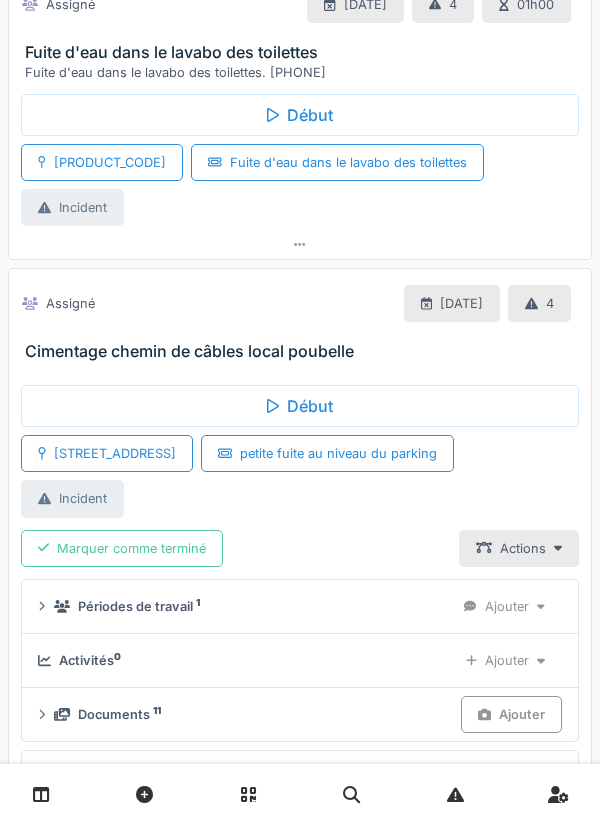 scroll, scrollTop: 450, scrollLeft: 0, axis: vertical 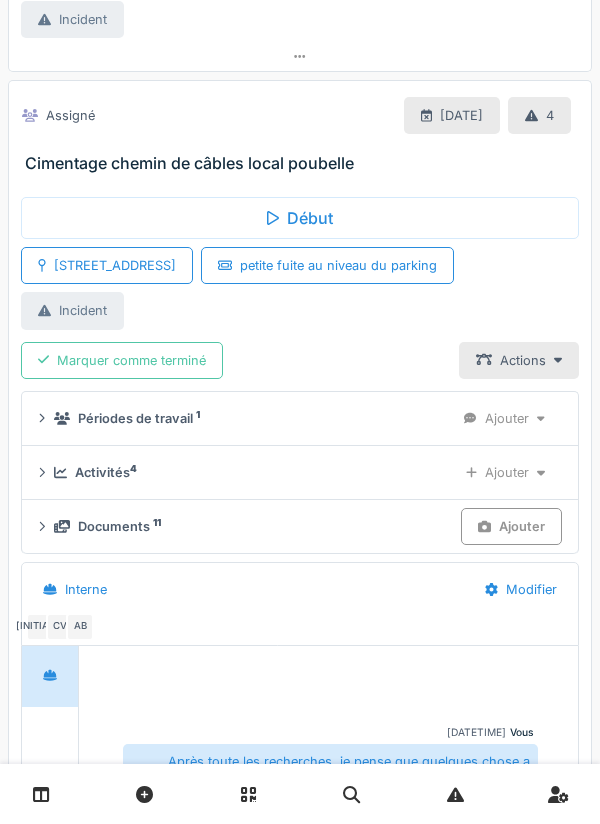 click on "Début" at bounding box center [300, 218] 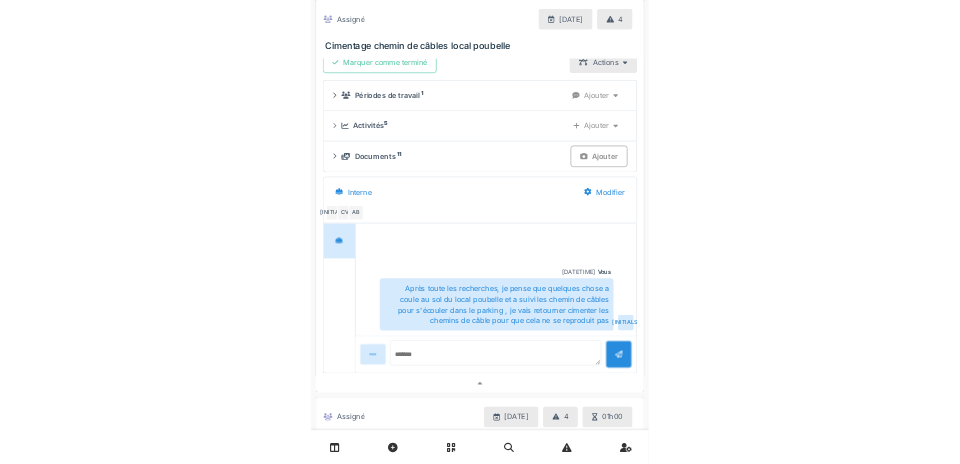 scroll, scrollTop: 694, scrollLeft: 0, axis: vertical 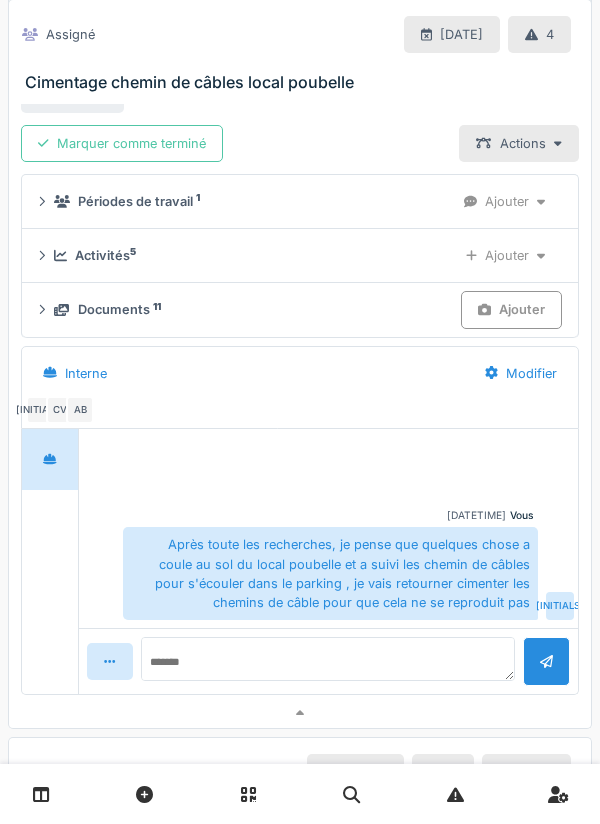 click on "Ajouter" at bounding box center (505, 255) 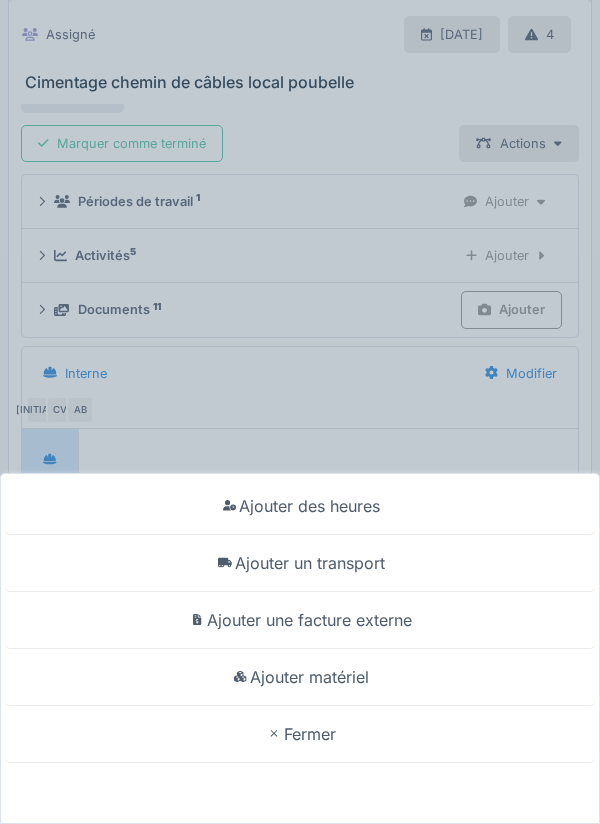 click on "Ajouter un transport" at bounding box center (300, 563) 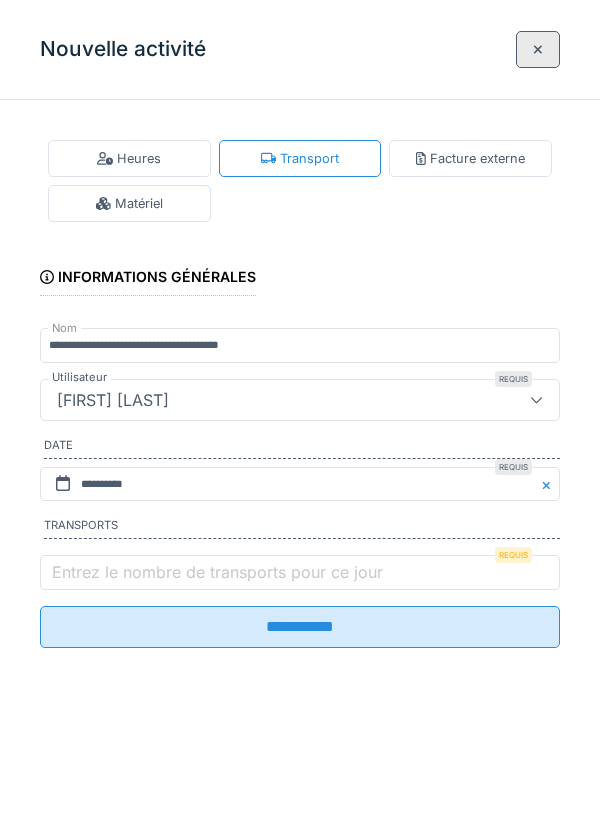 click on "Entrez le nombre de transports pour ce jour" at bounding box center (217, 572) 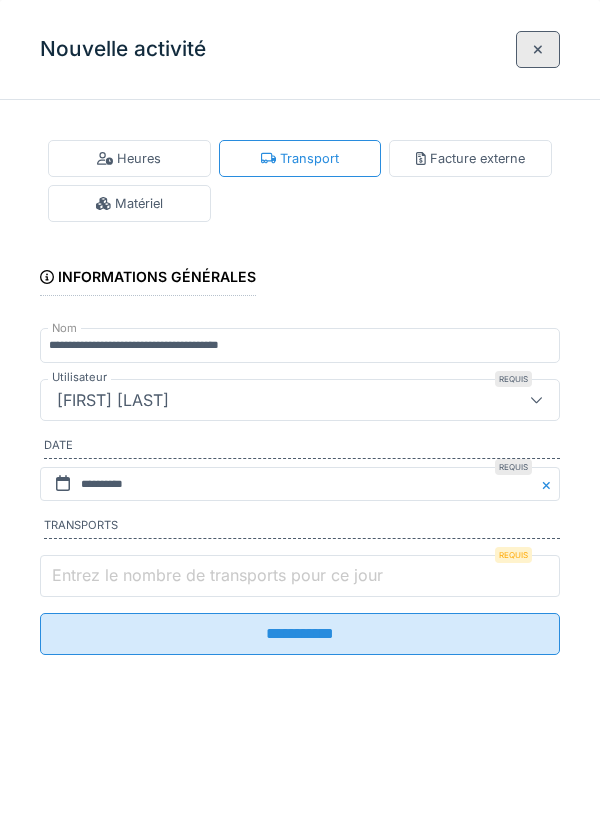 click on "Entrez le nombre de transports pour ce jour" at bounding box center [300, 576] 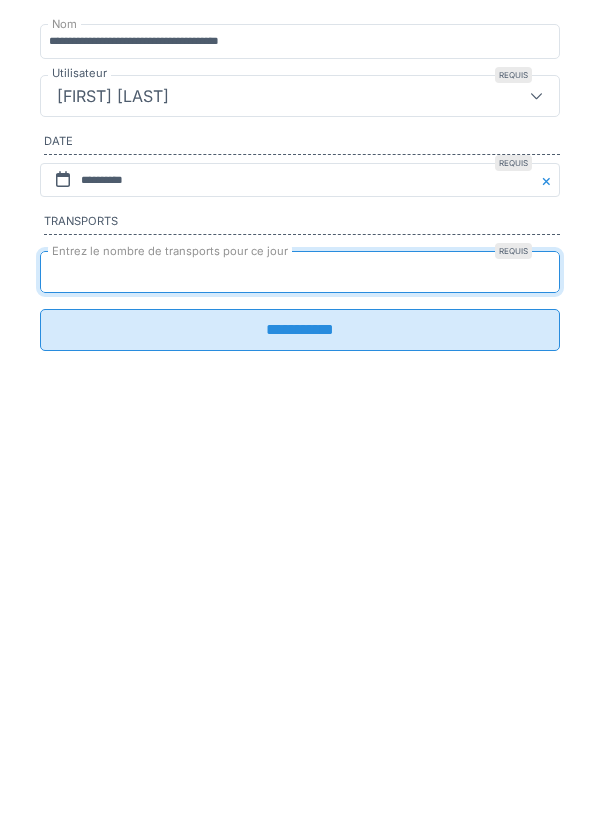 type on "*" 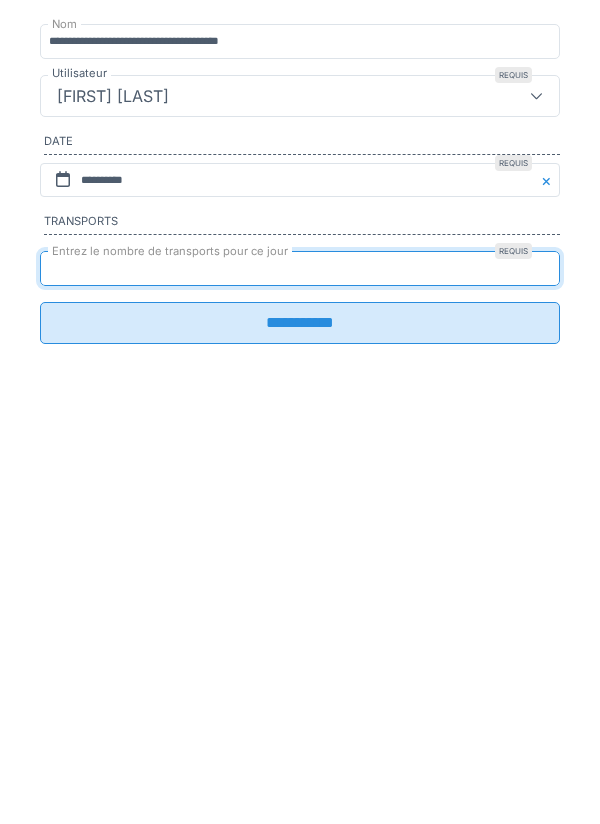 click on "**********" at bounding box center [300, 627] 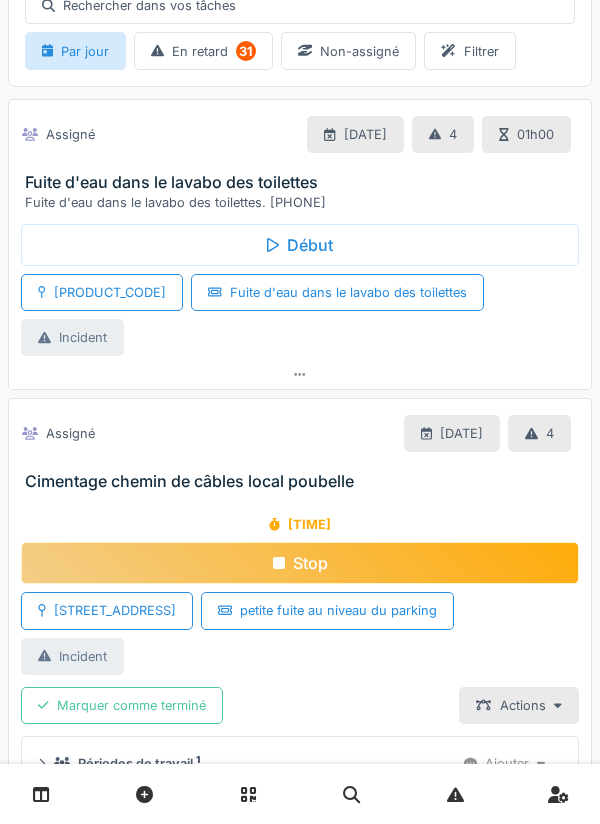 scroll, scrollTop: 203, scrollLeft: 0, axis: vertical 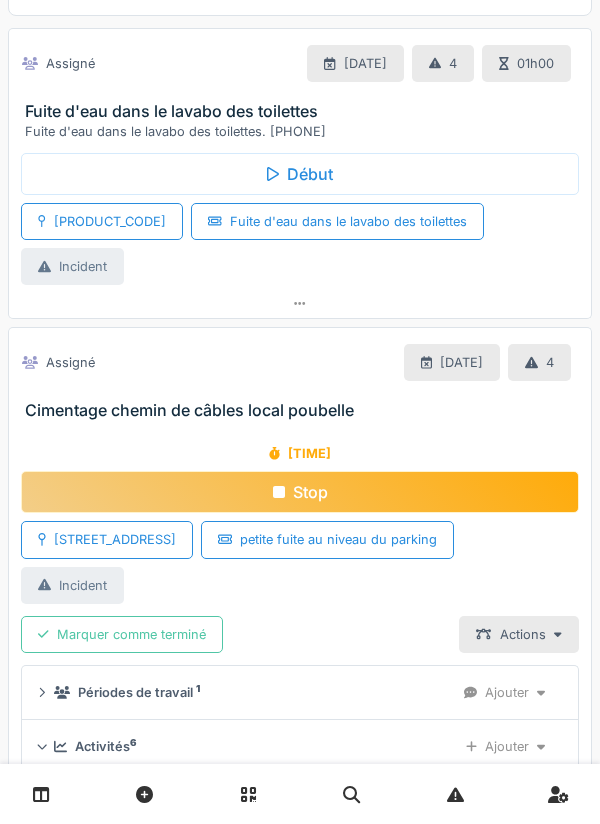 click on "Stop" at bounding box center (300, 492) 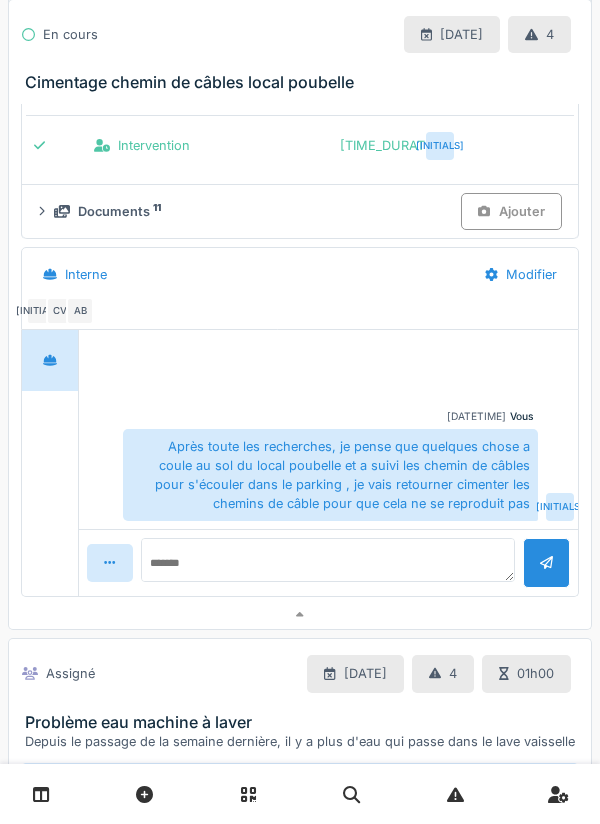 scroll, scrollTop: 1170, scrollLeft: 0, axis: vertical 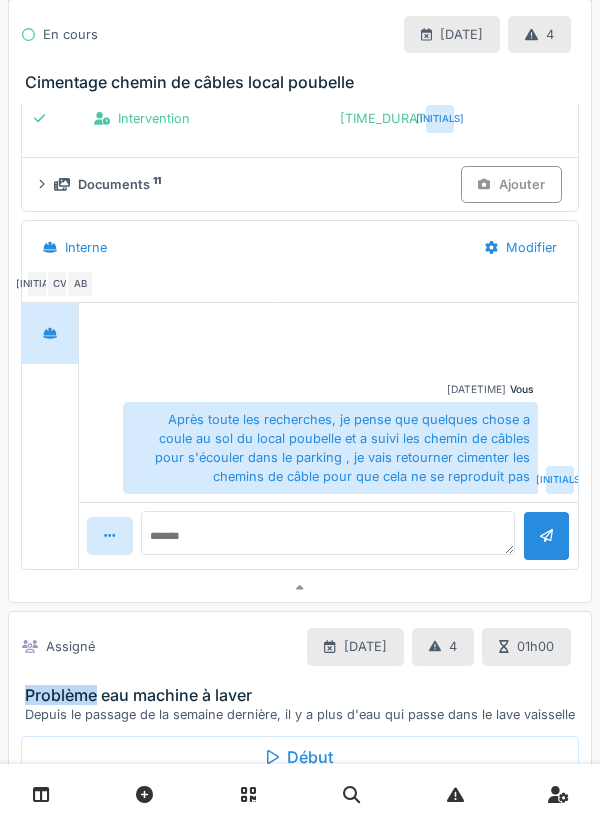 click at bounding box center [50, 435] 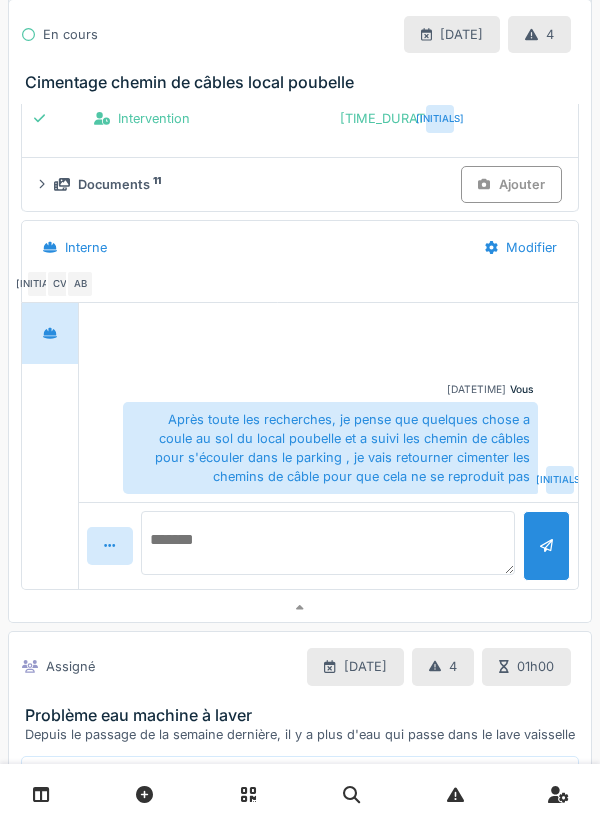 click at bounding box center (328, 543) 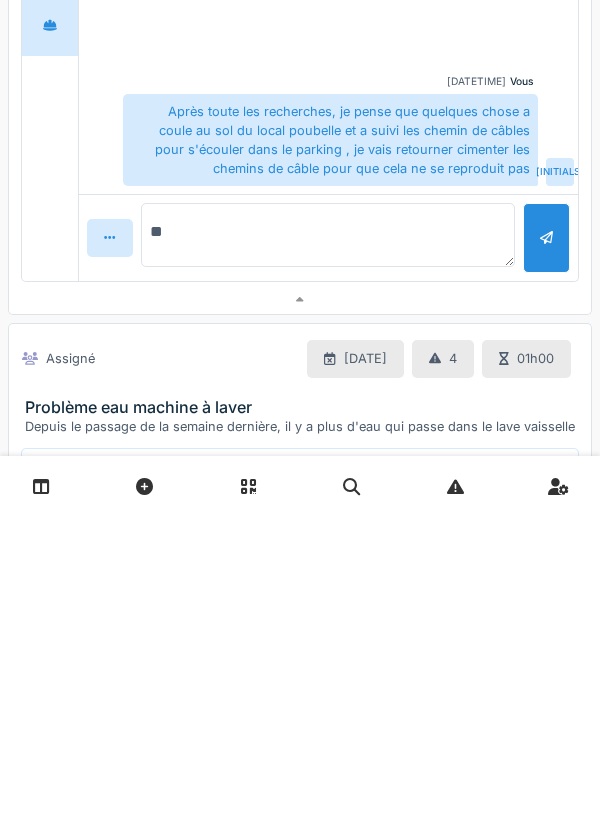 type on "*" 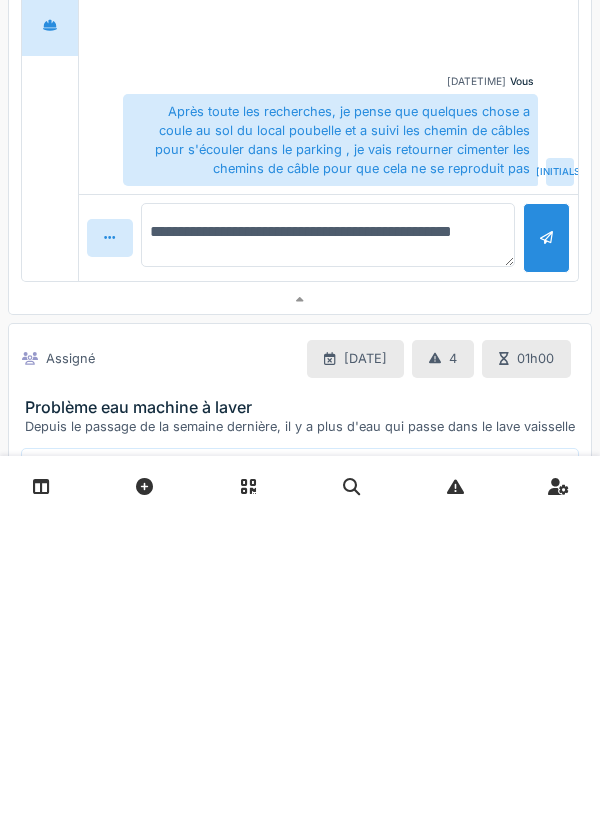 type on "**********" 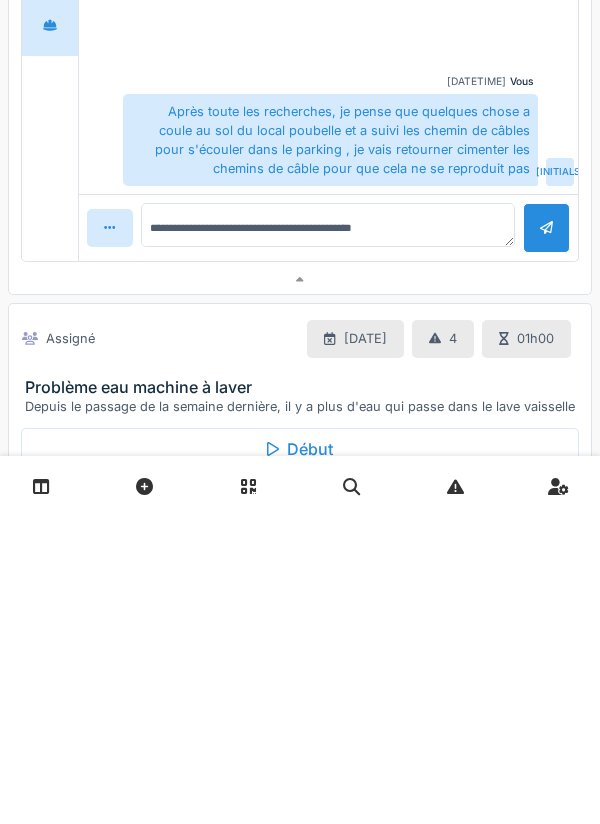 click at bounding box center [546, 535] 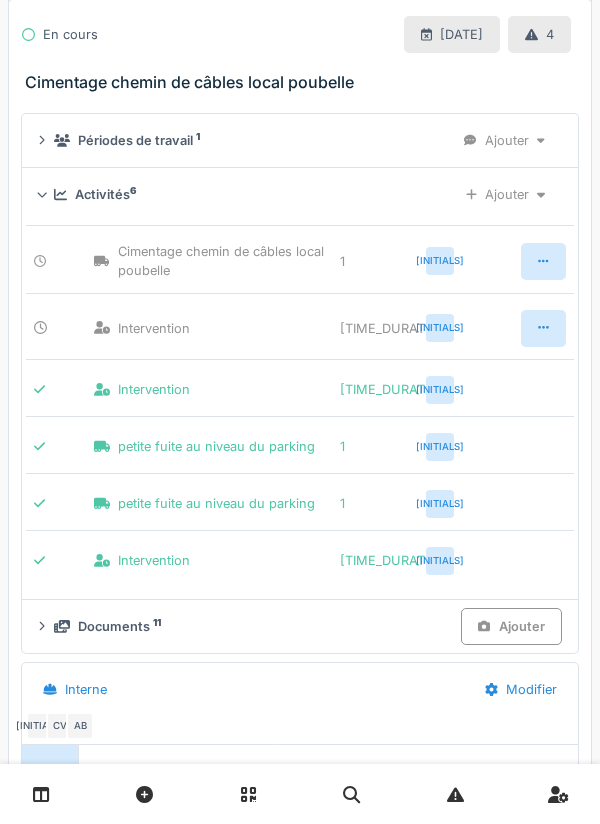 scroll, scrollTop: 727, scrollLeft: 0, axis: vertical 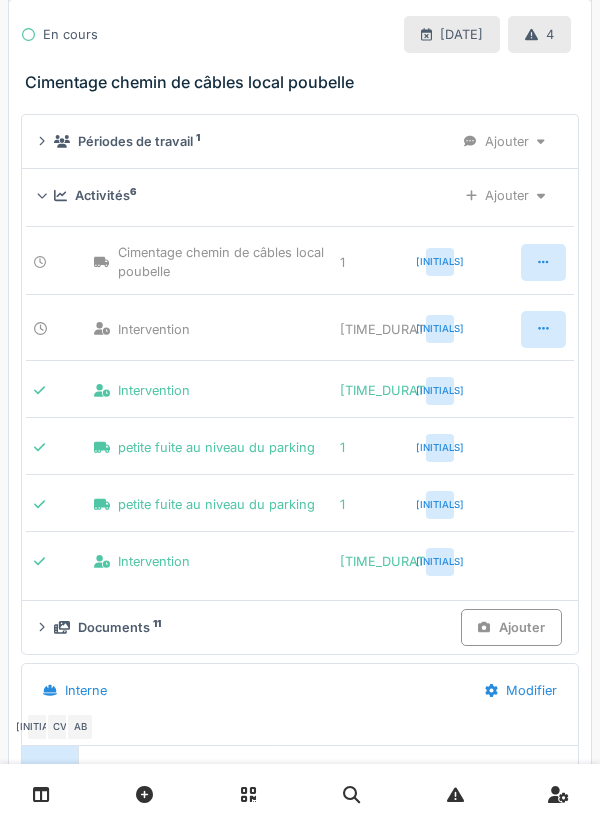 click on "Ajouter" at bounding box center (511, 627) 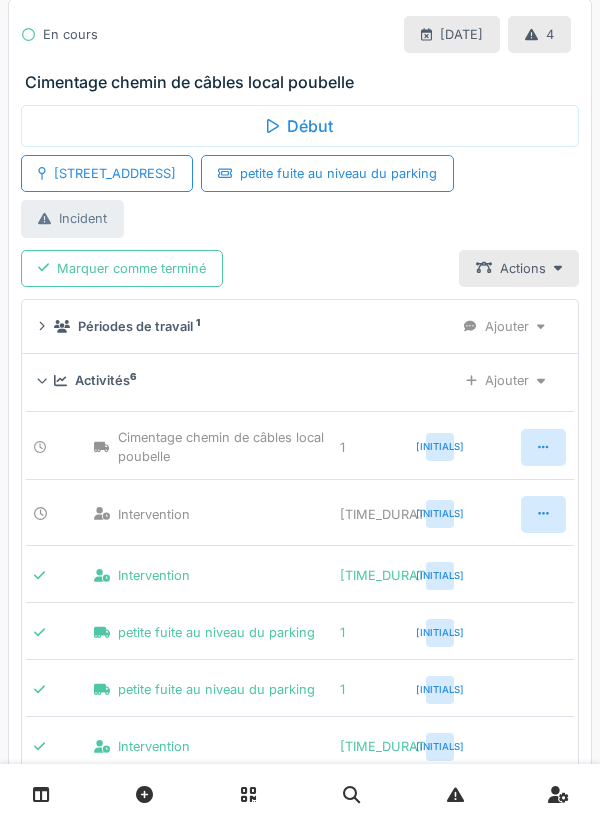 scroll, scrollTop: 539, scrollLeft: 0, axis: vertical 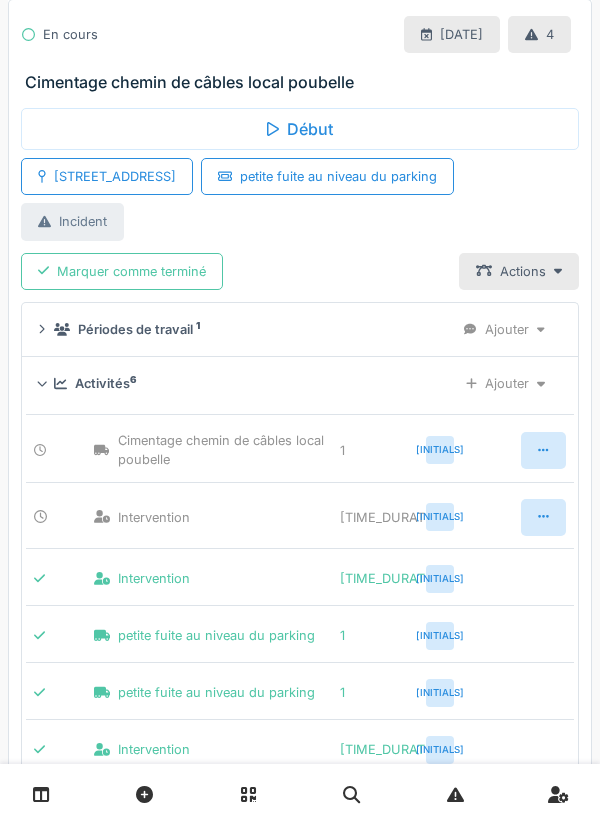 click on "Ajouter" at bounding box center [505, 383] 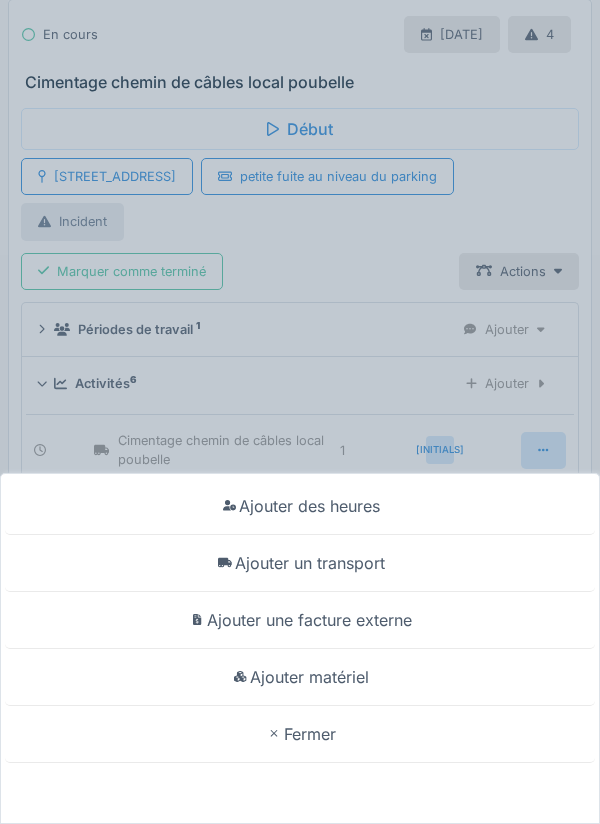 click on "Ajouter matériel" at bounding box center (300, 677) 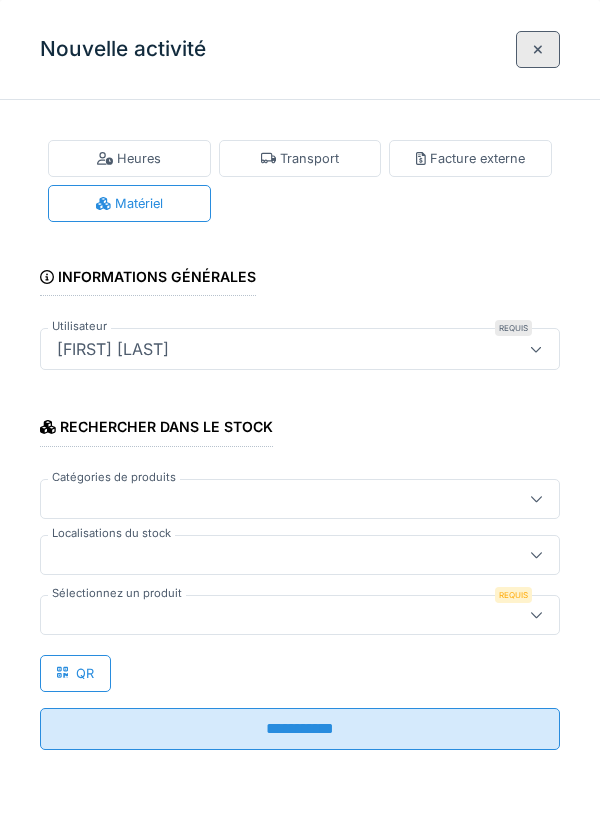 click at bounding box center (274, 555) 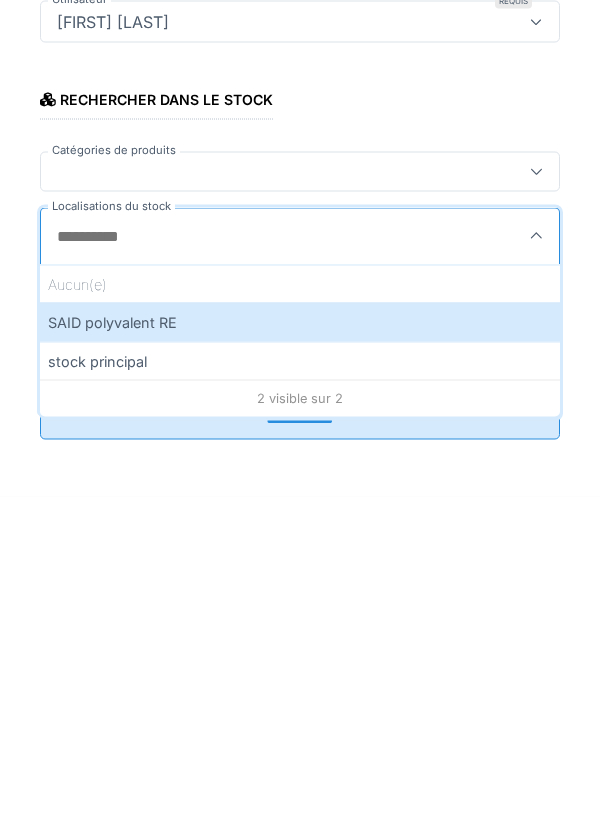 click on "SAID polyvalent RE" at bounding box center [300, 649] 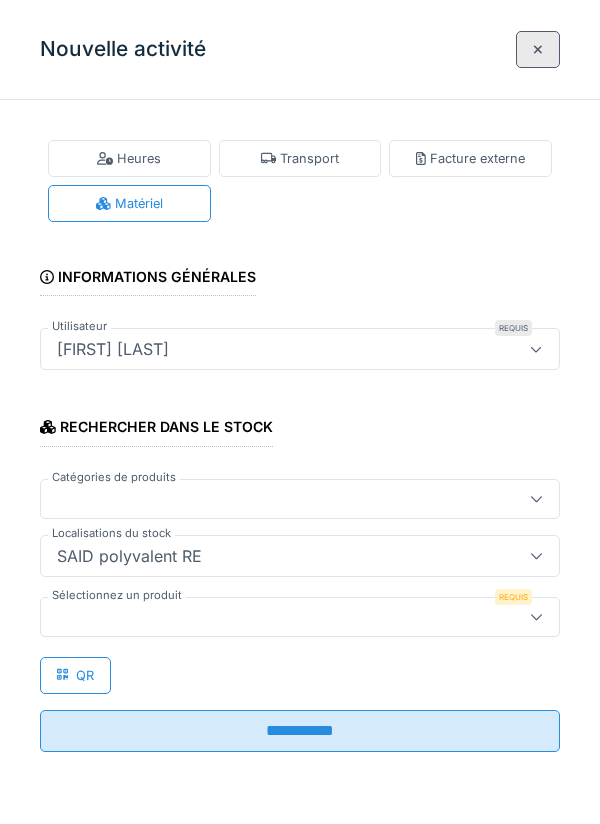 click at bounding box center [274, 617] 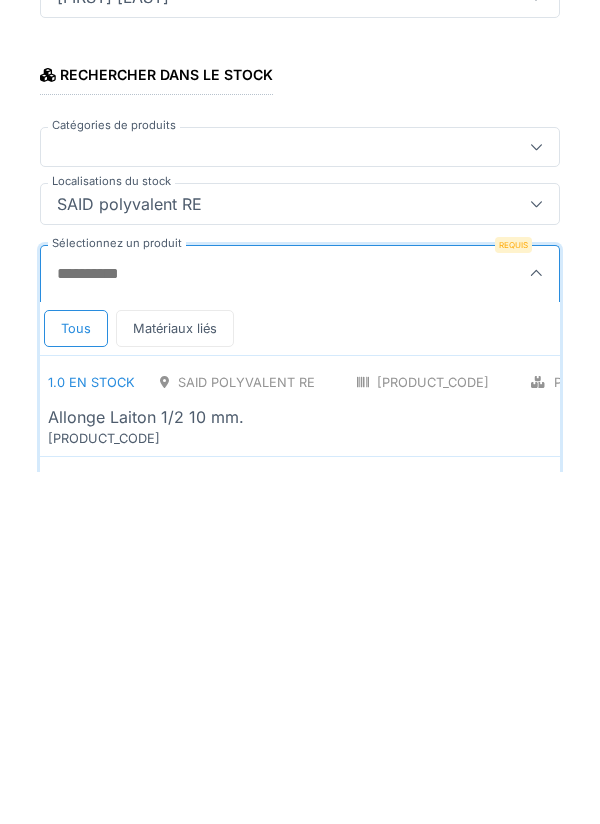 scroll, scrollTop: 1, scrollLeft: 0, axis: vertical 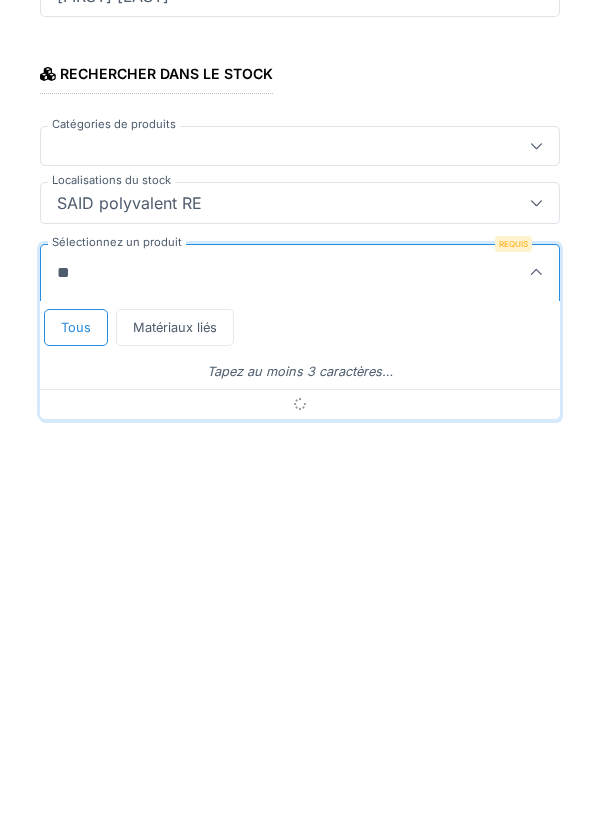 type on "*" 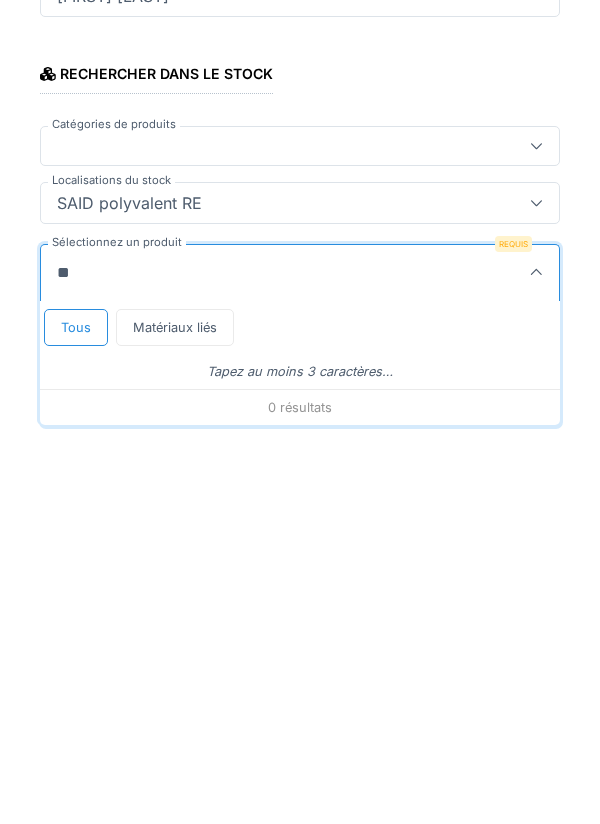 type on "***" 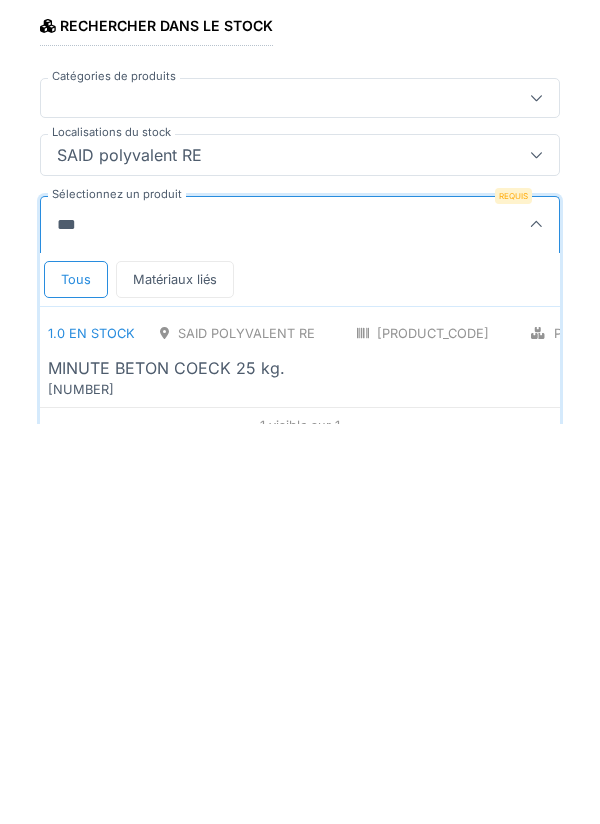 scroll, scrollTop: 20, scrollLeft: 0, axis: vertical 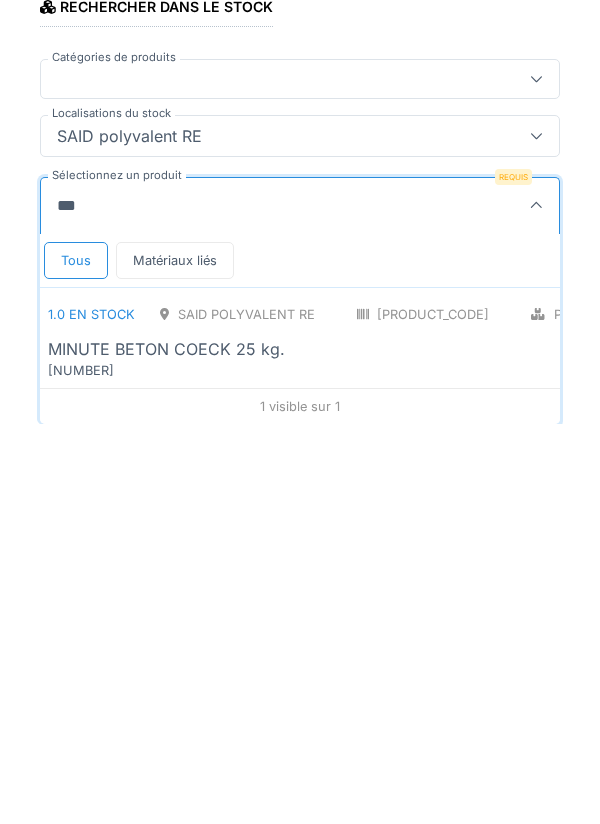click on "MINUTE BETON COECK 25 kg." at bounding box center (462, 749) 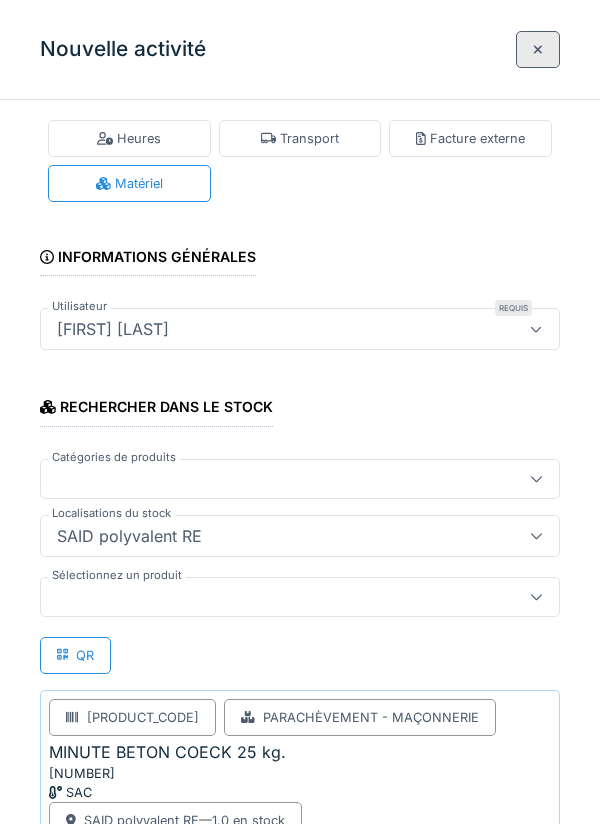 scroll, scrollTop: 129, scrollLeft: 0, axis: vertical 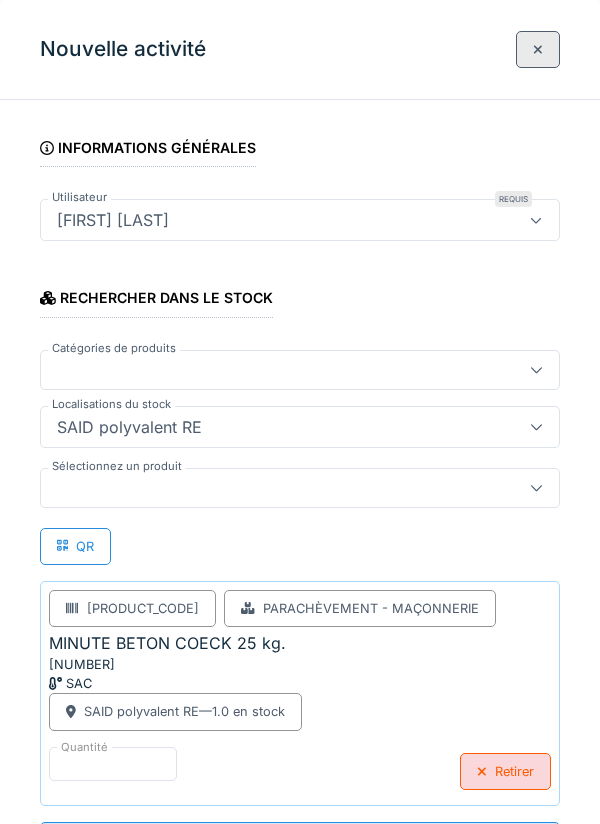 click on "**********" at bounding box center [300, 843] 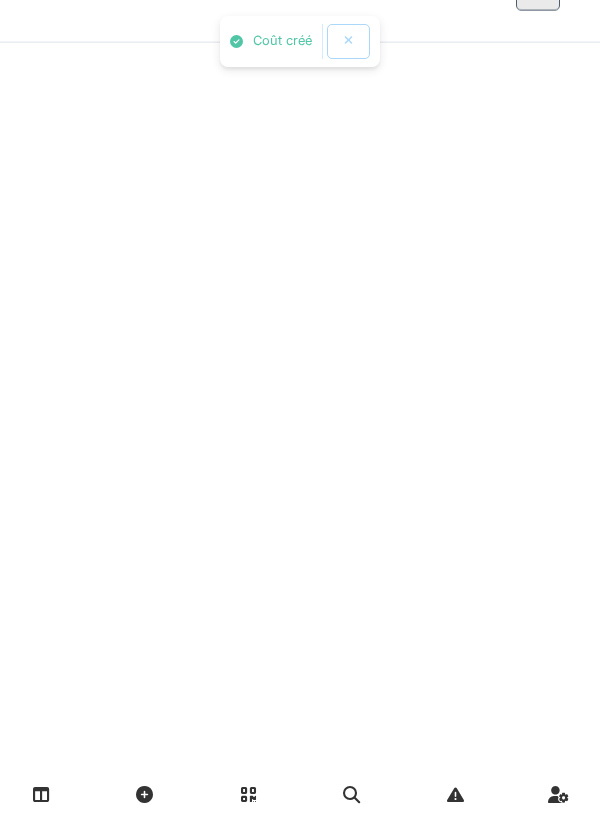 scroll, scrollTop: 0, scrollLeft: 0, axis: both 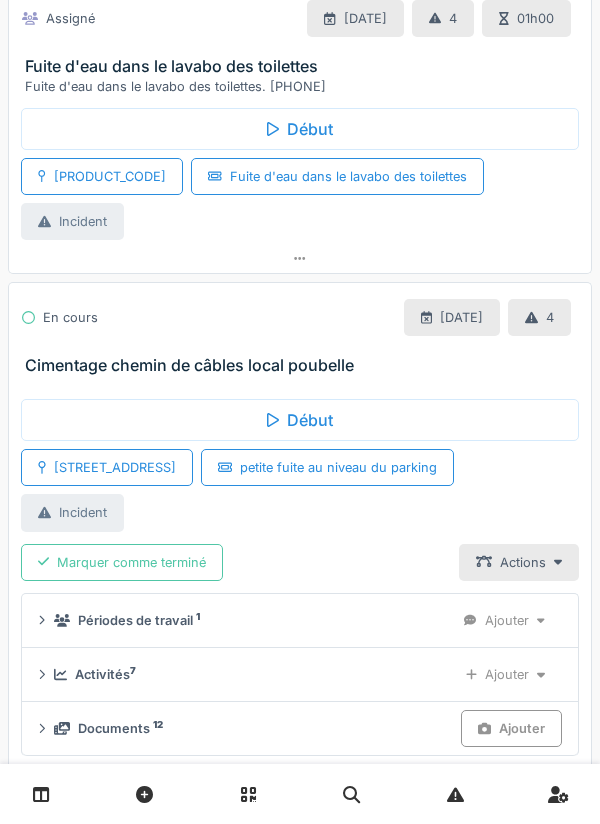 click on "Marquer comme terminé" at bounding box center [122, 562] 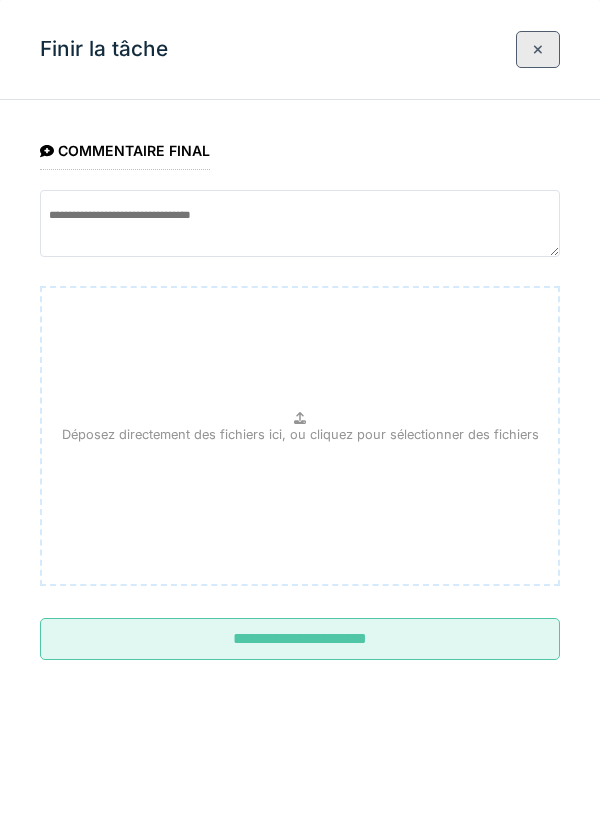 click on "**********" at bounding box center [300, 639] 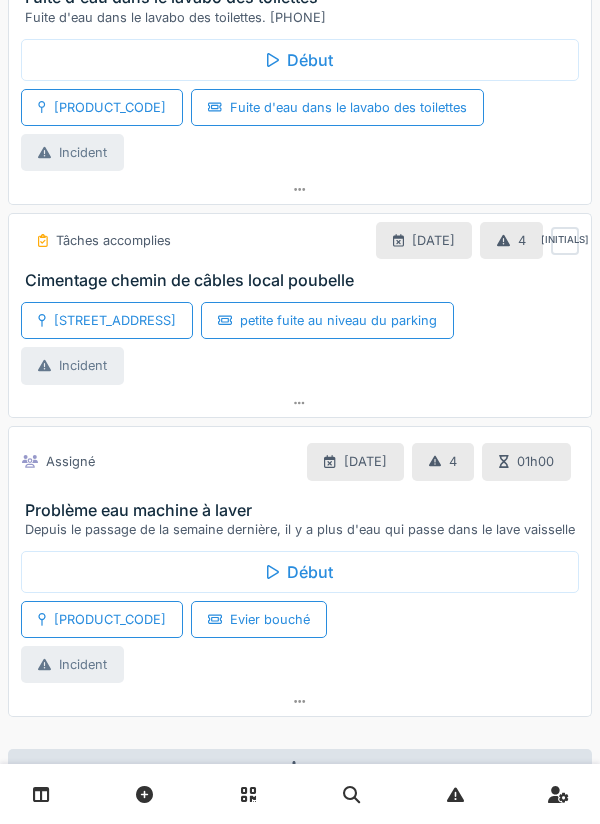 scroll, scrollTop: 346, scrollLeft: 0, axis: vertical 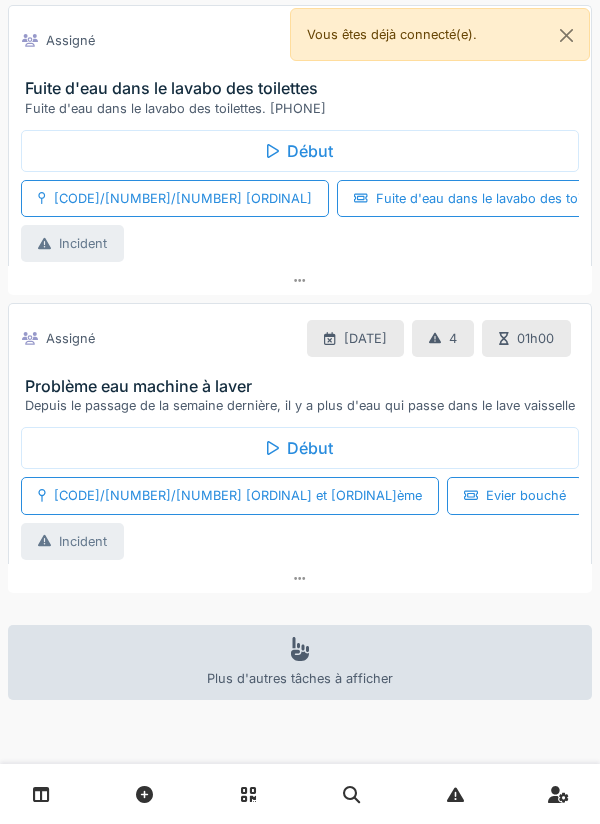 click on "Début" at bounding box center (300, 448) 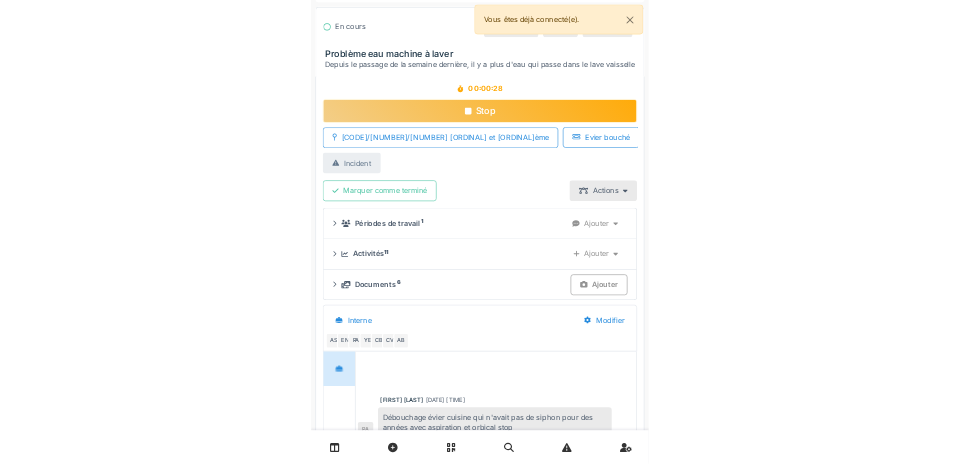 scroll, scrollTop: 535, scrollLeft: 0, axis: vertical 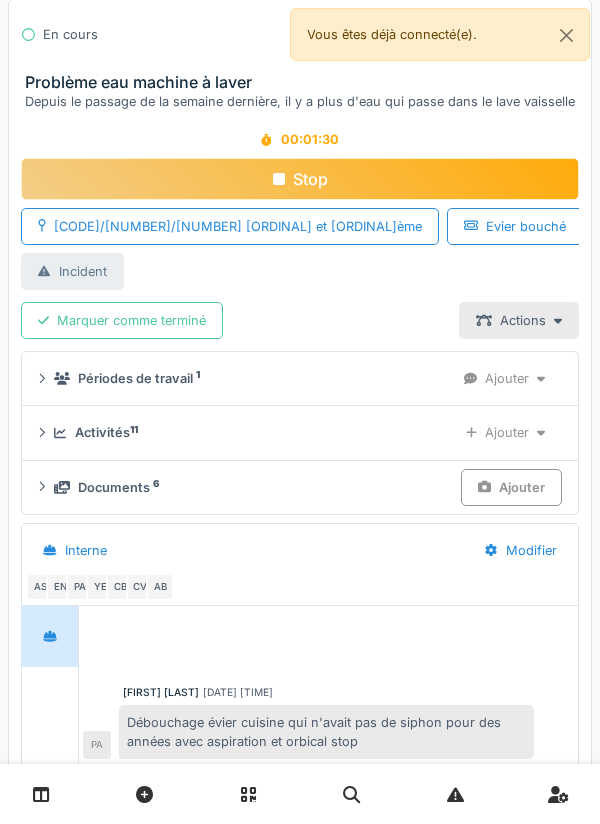 click on "Activités 11 Ajouter" at bounding box center [300, 432] 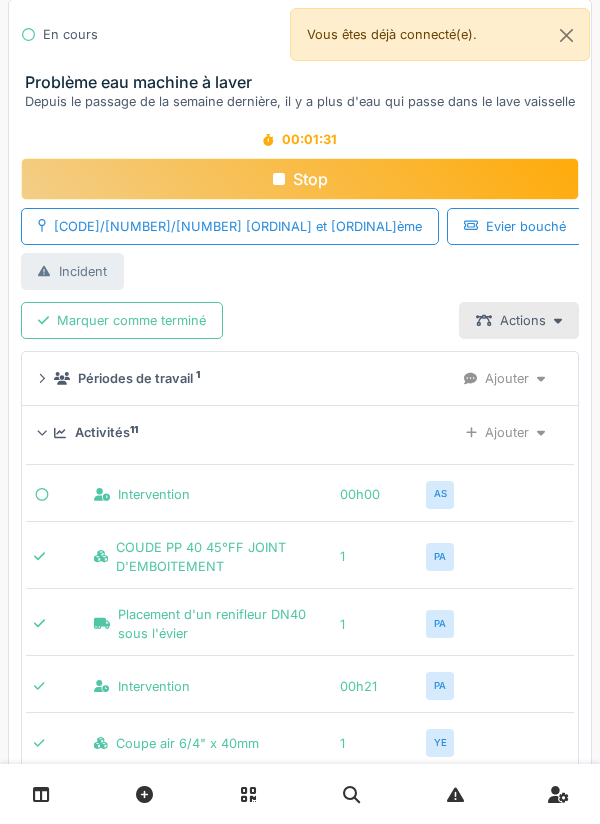 click on "Ajouter" at bounding box center [505, 432] 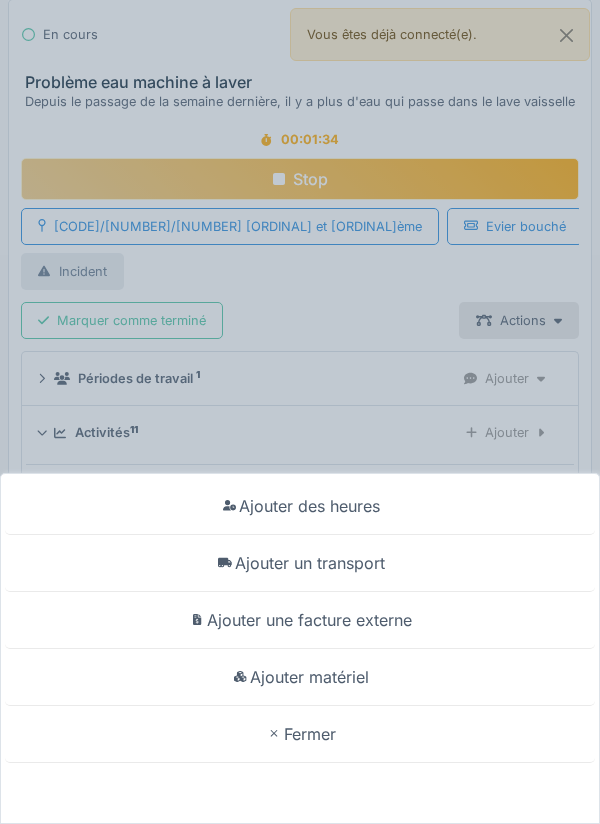 click on "Ajouter un transport" at bounding box center (300, 563) 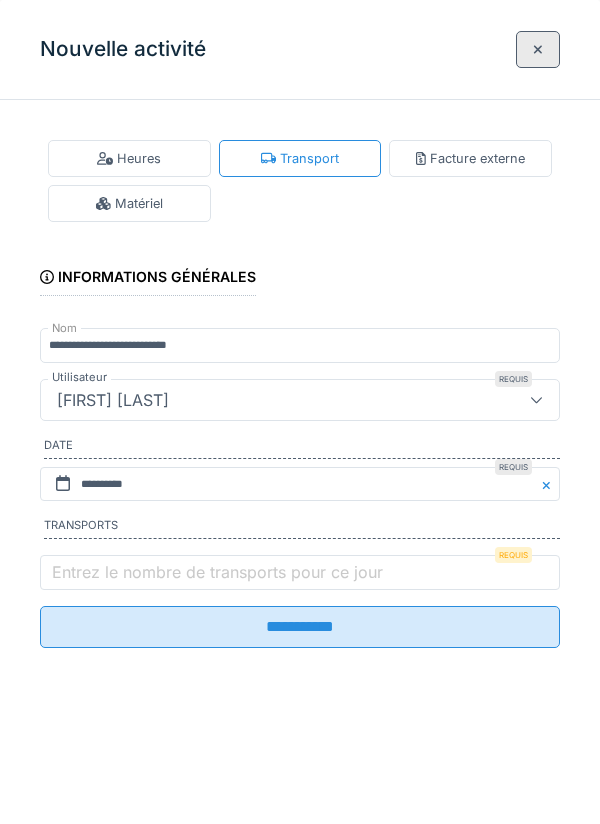 click on "Entrez le nombre de transports pour ce jour" at bounding box center (217, 572) 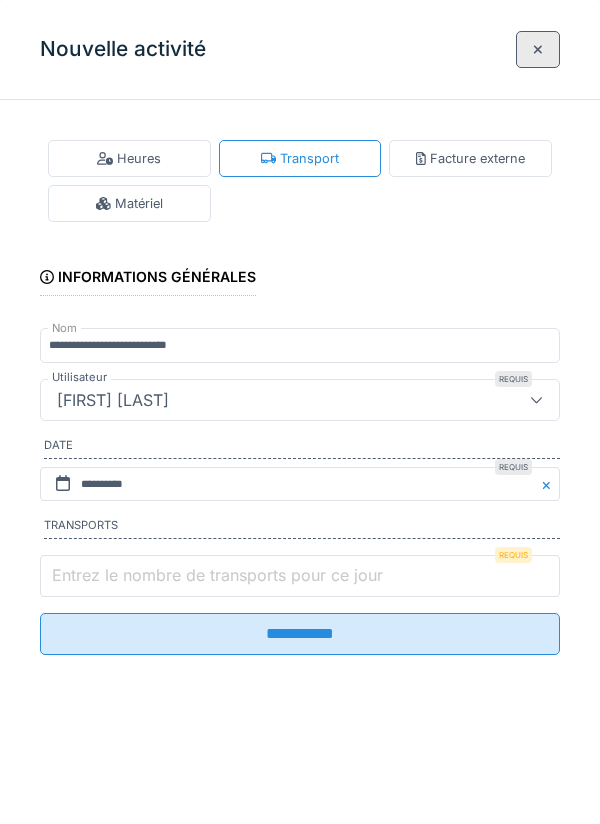 click on "Entrez le nombre de transports pour ce jour" at bounding box center [300, 576] 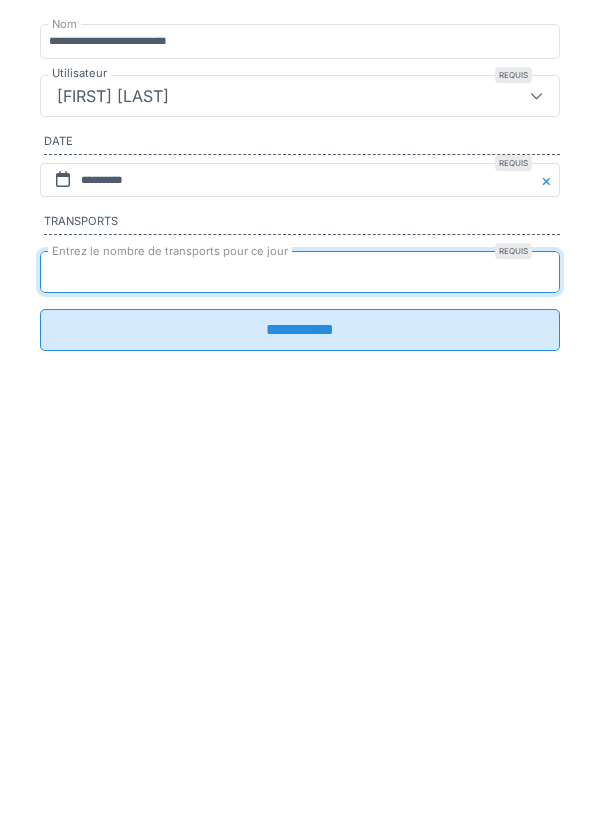 type on "*" 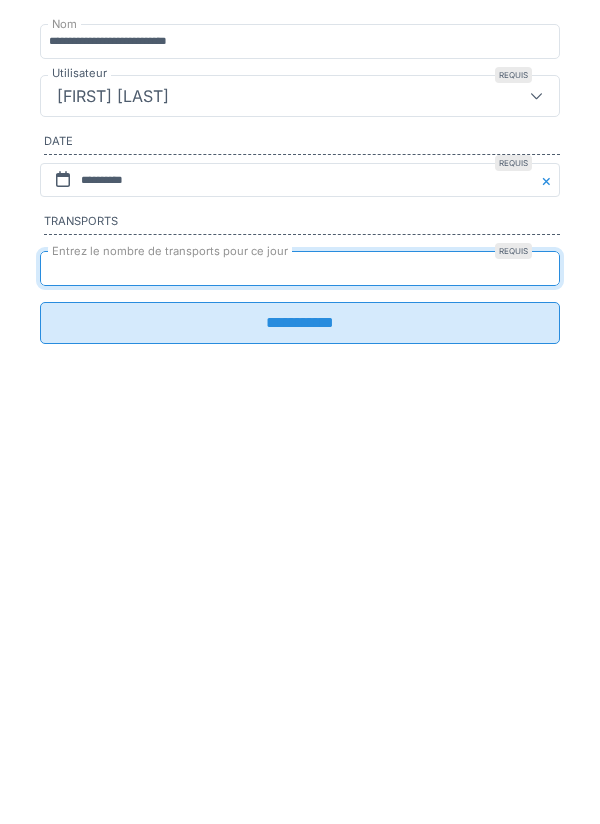 click on "**********" at bounding box center (300, 627) 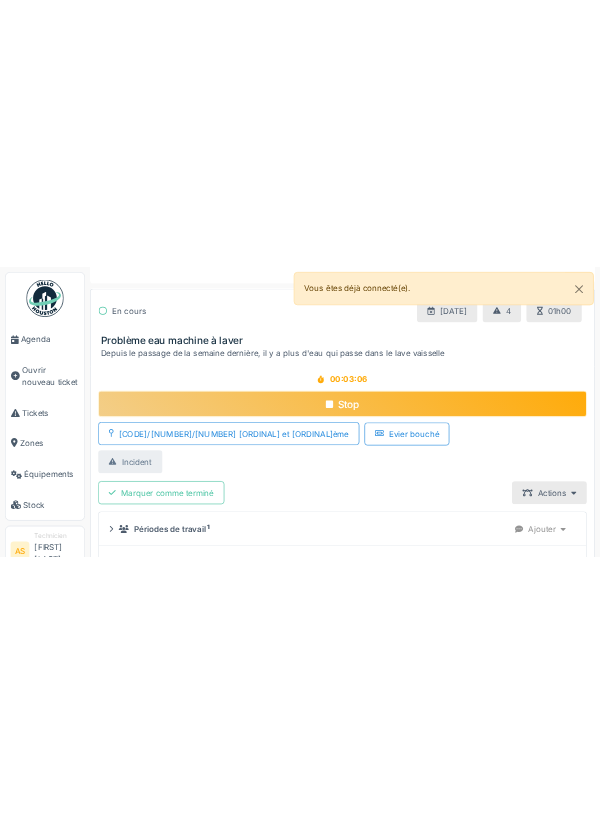 scroll, scrollTop: 535, scrollLeft: 0, axis: vertical 